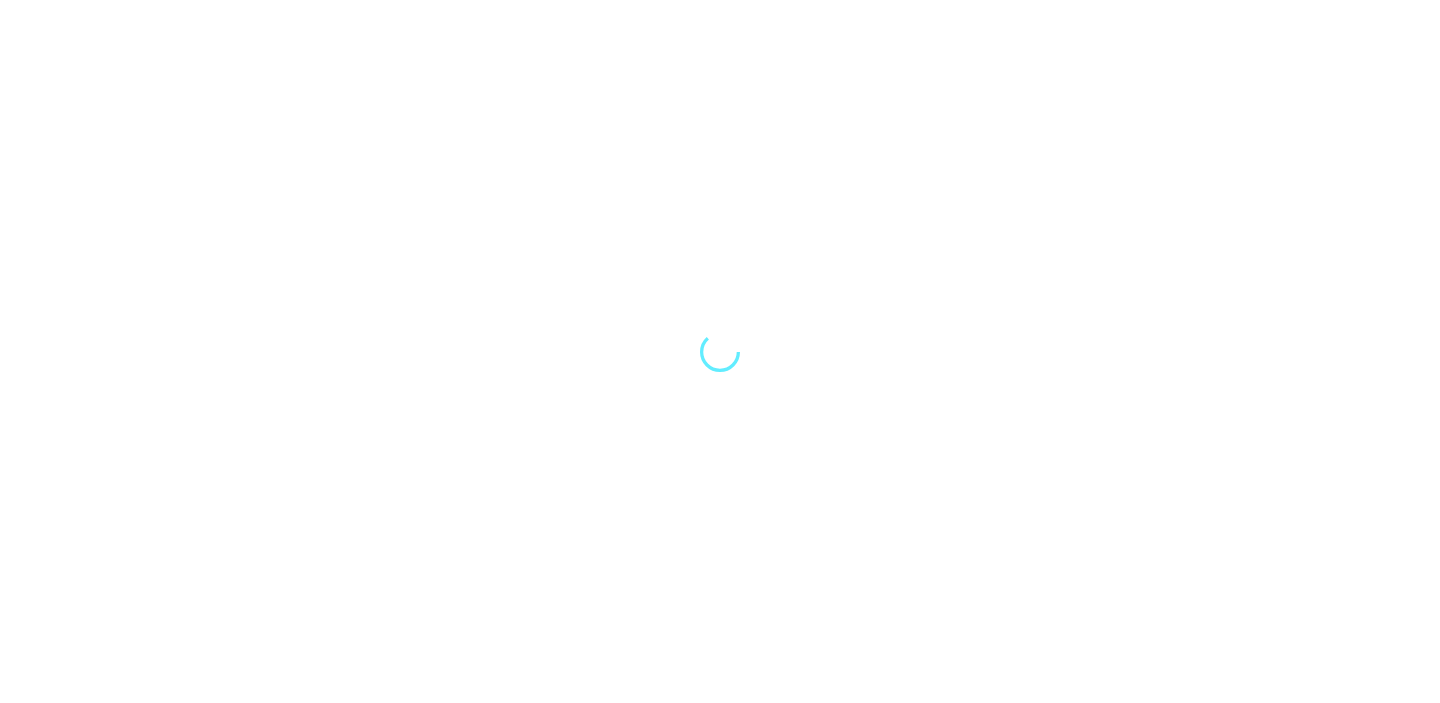scroll, scrollTop: 0, scrollLeft: 0, axis: both 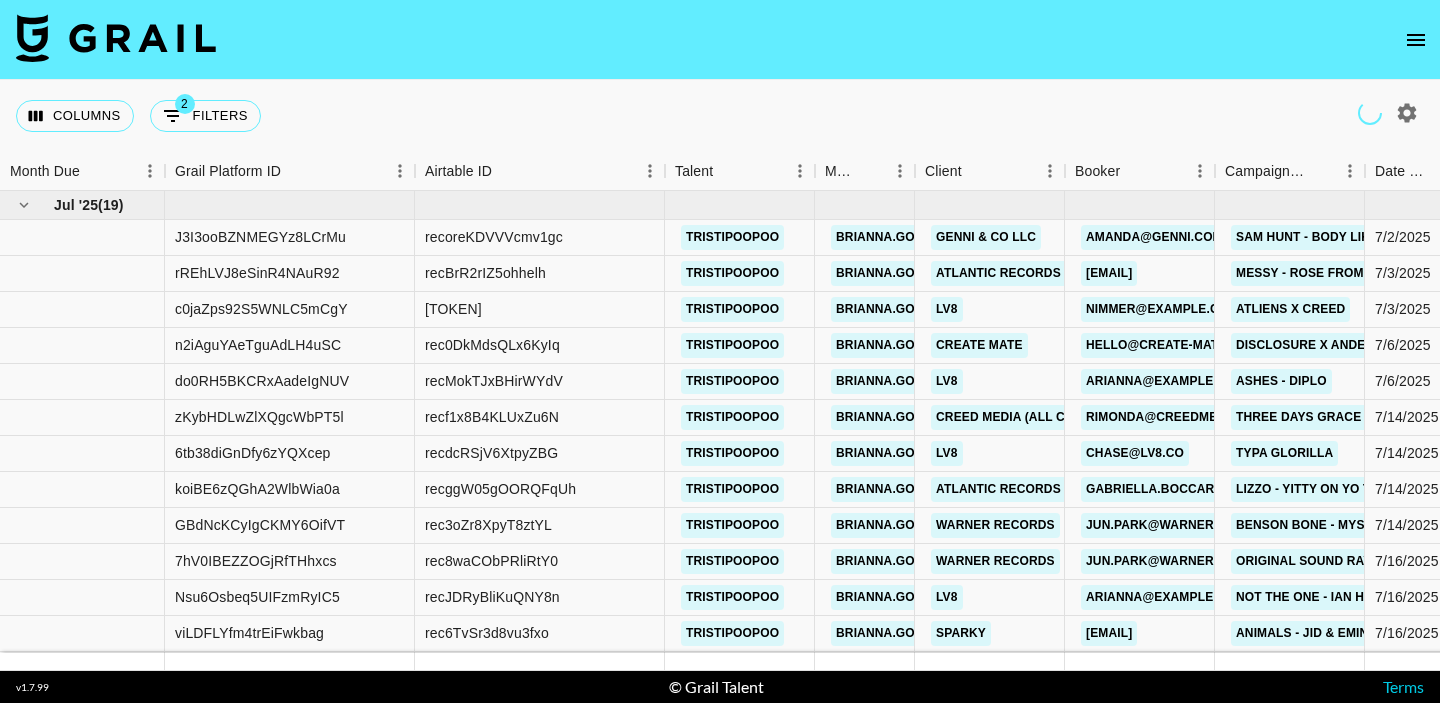 click 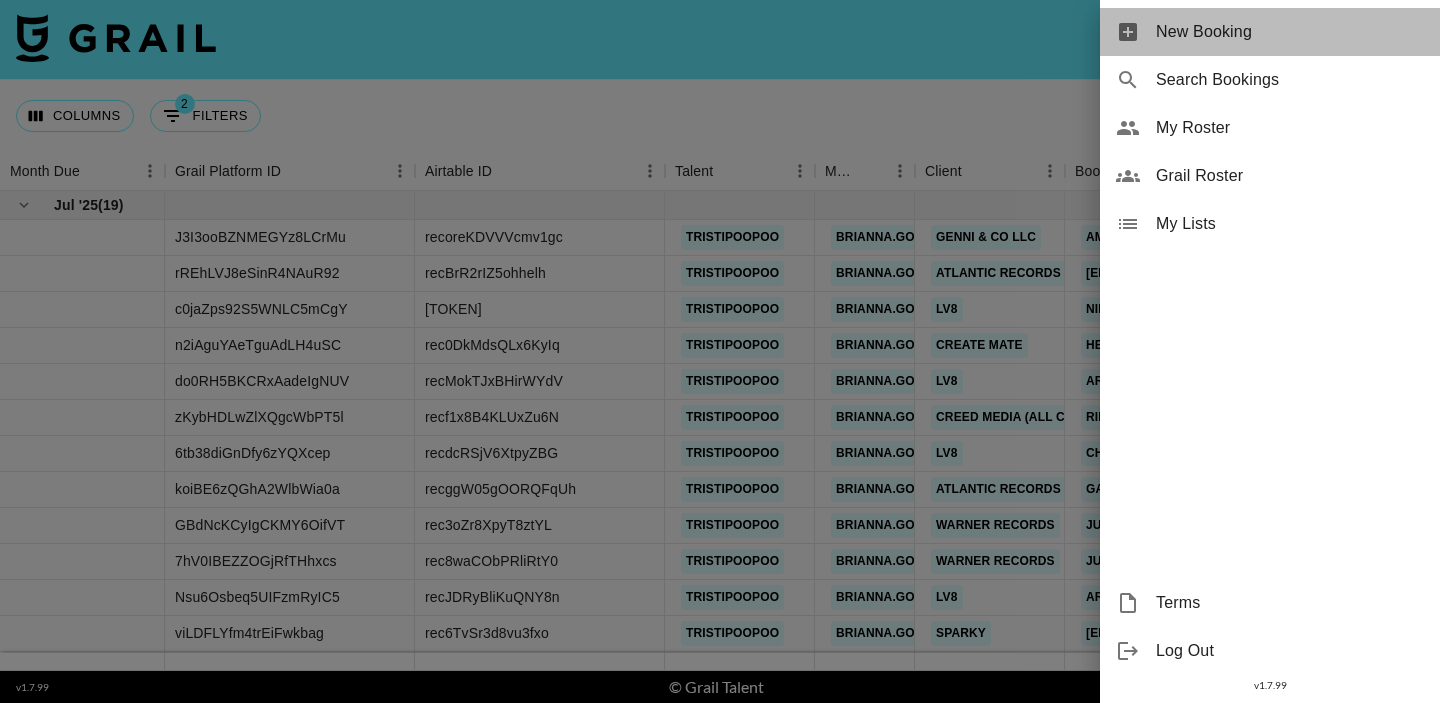 click on "New Booking" at bounding box center [1290, 32] 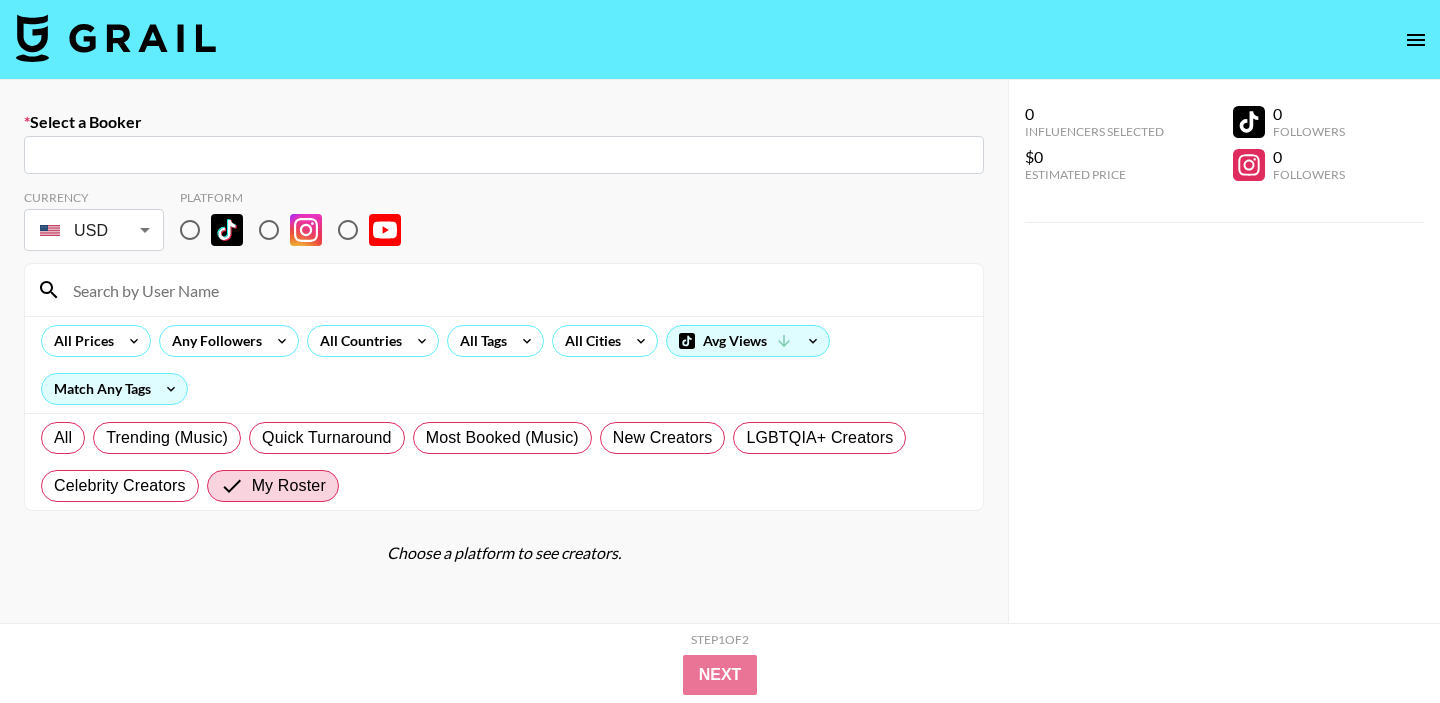 click at bounding box center [504, 155] 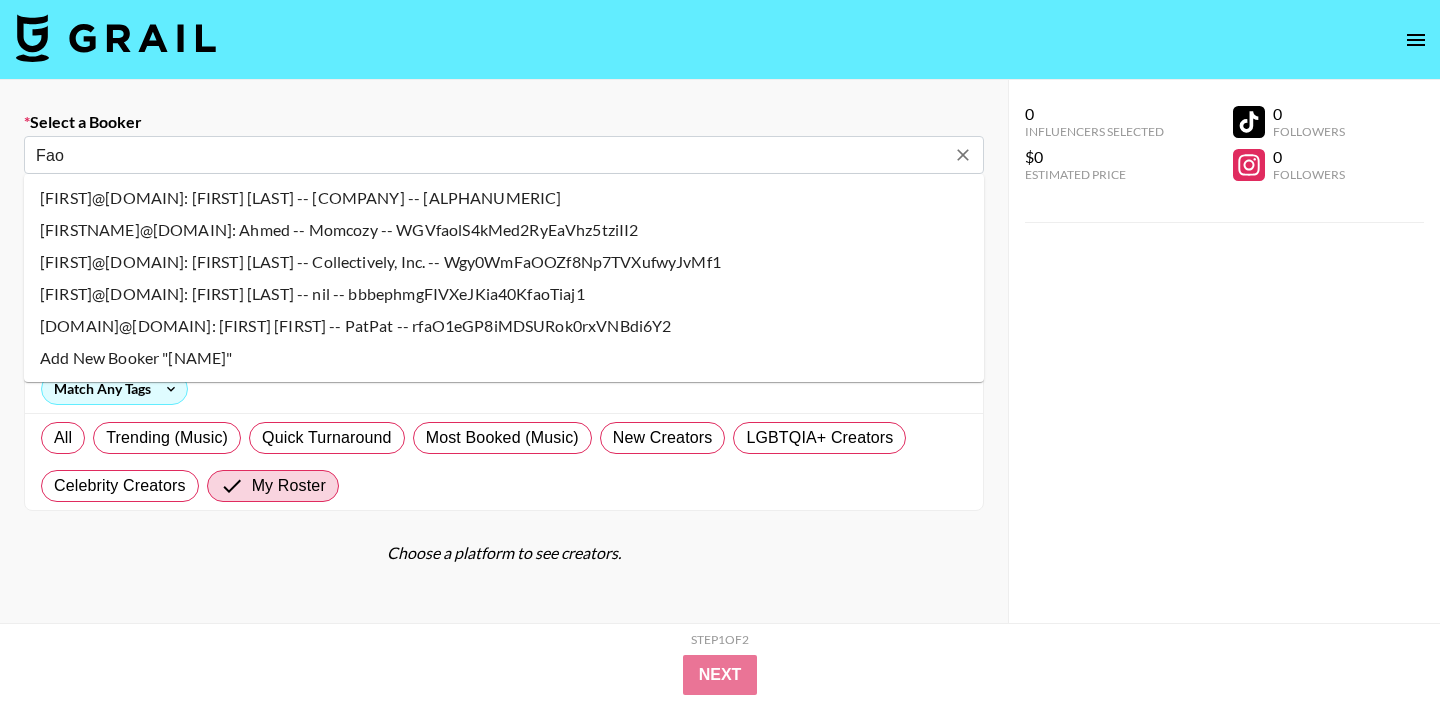 click on "Add New Booker "[NAME]"" at bounding box center (504, 358) 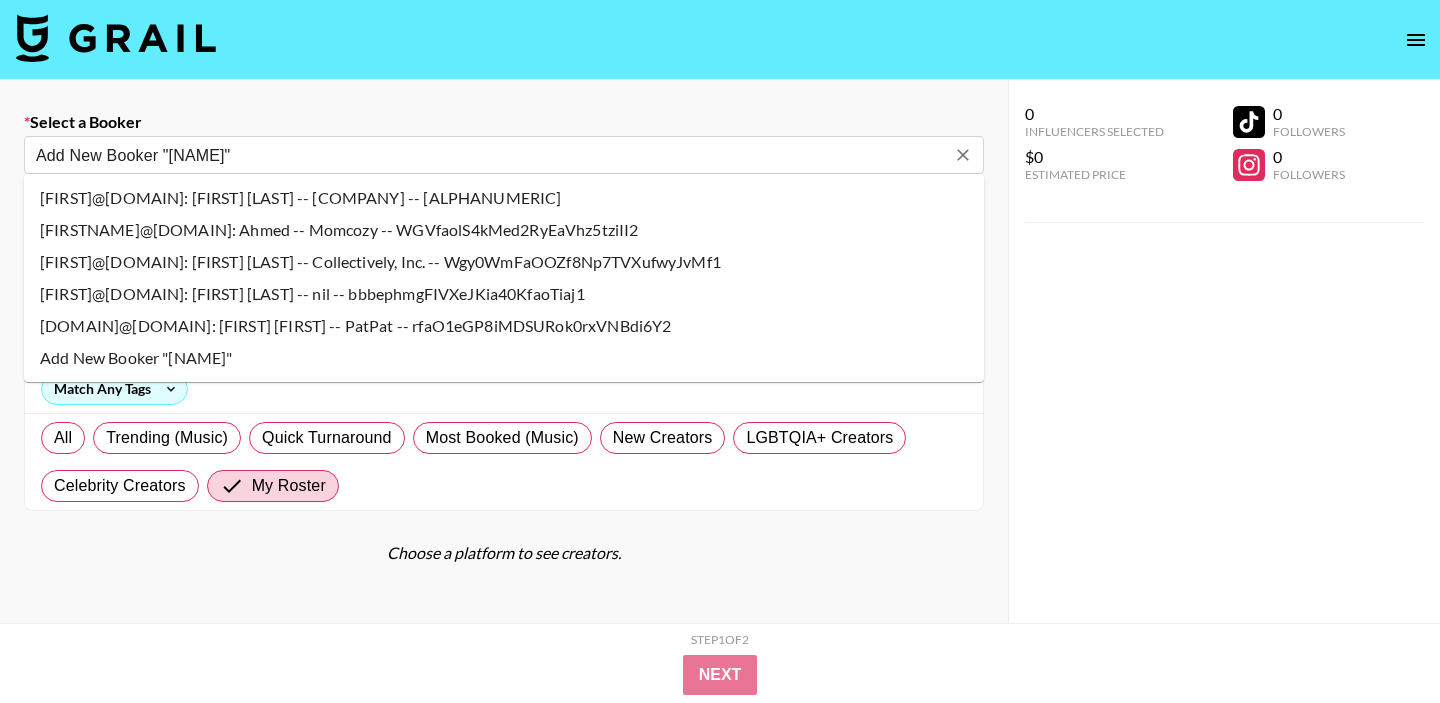 type 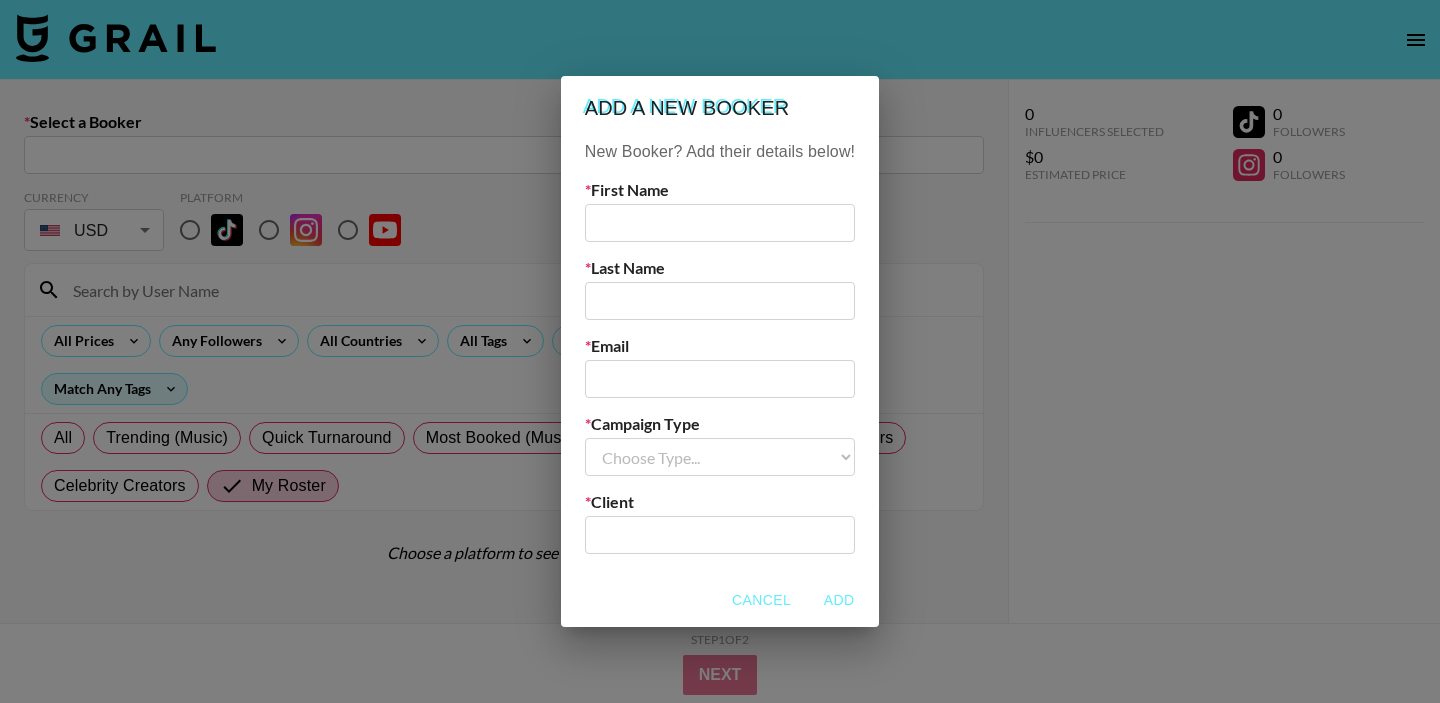 click at bounding box center [720, 223] 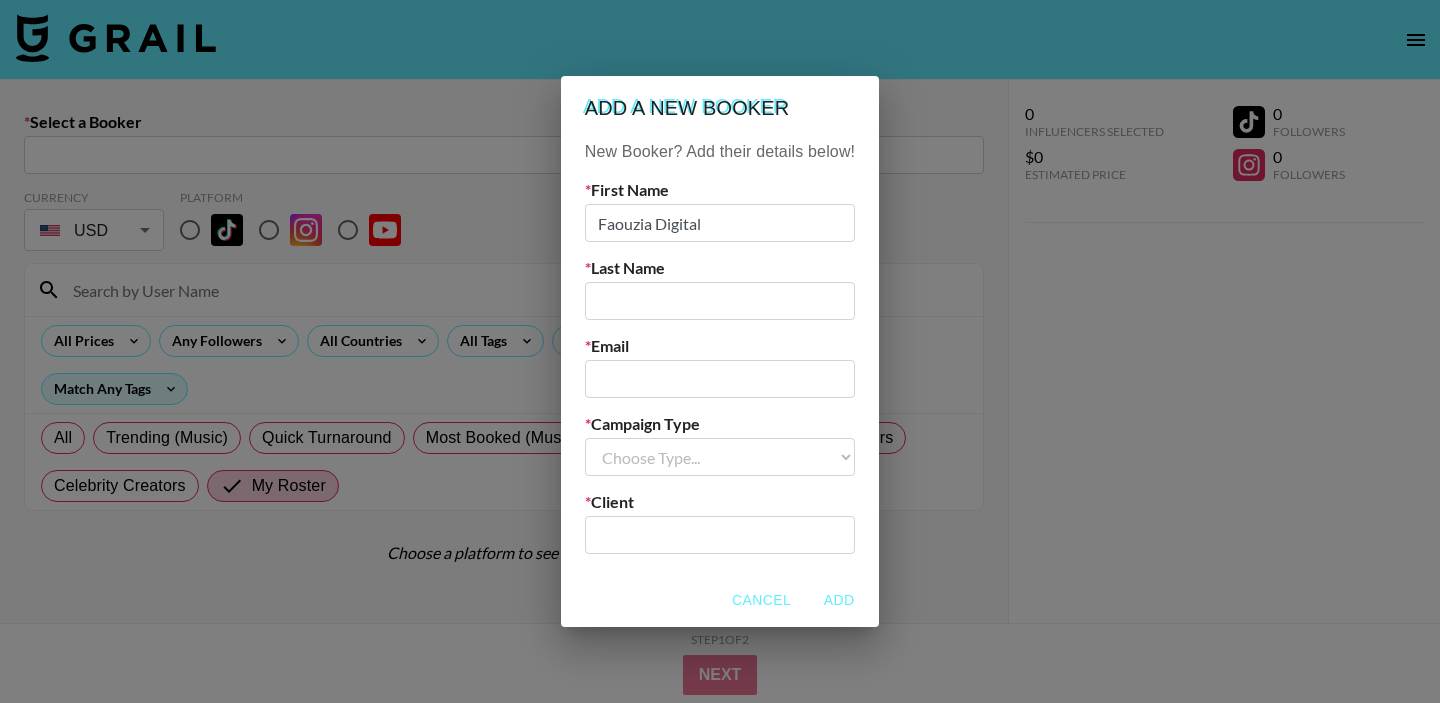 drag, startPoint x: 731, startPoint y: 220, endPoint x: 652, endPoint y: 221, distance: 79.00633 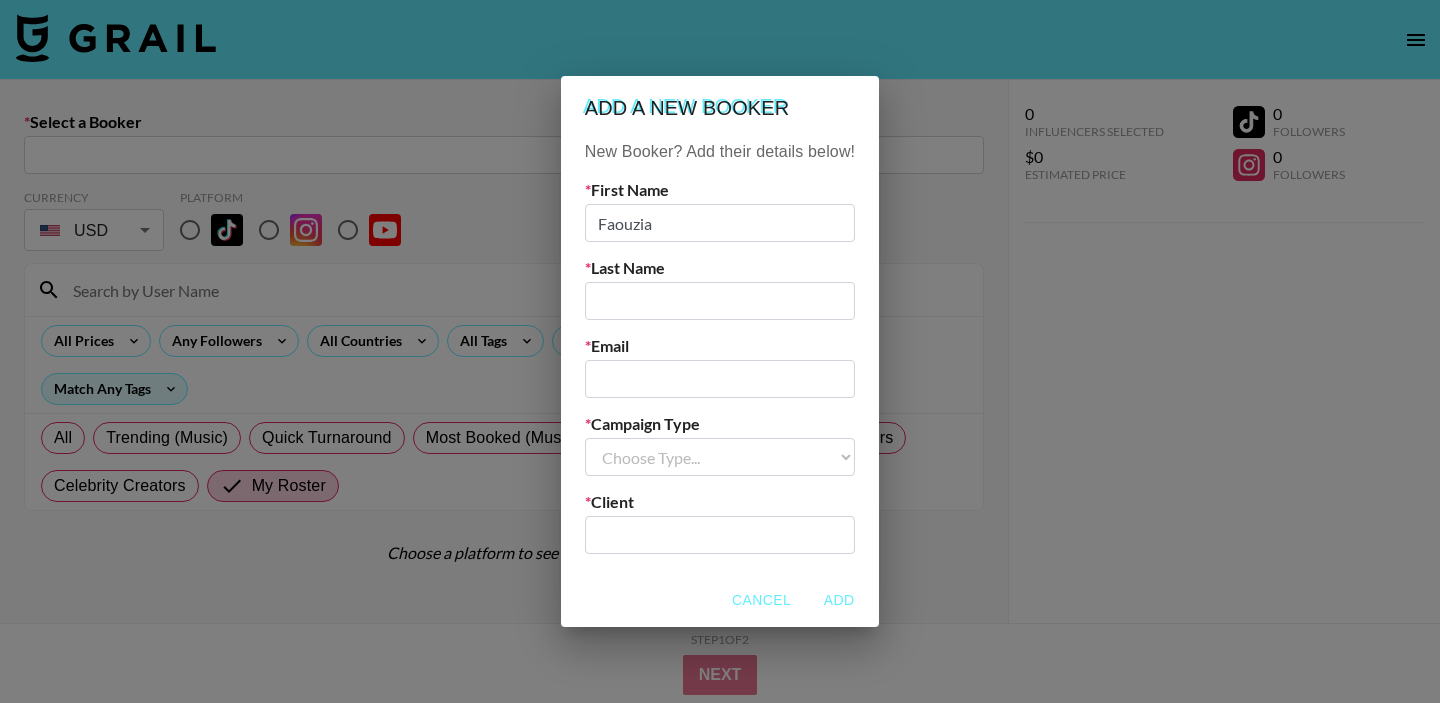 type on "Faouzia" 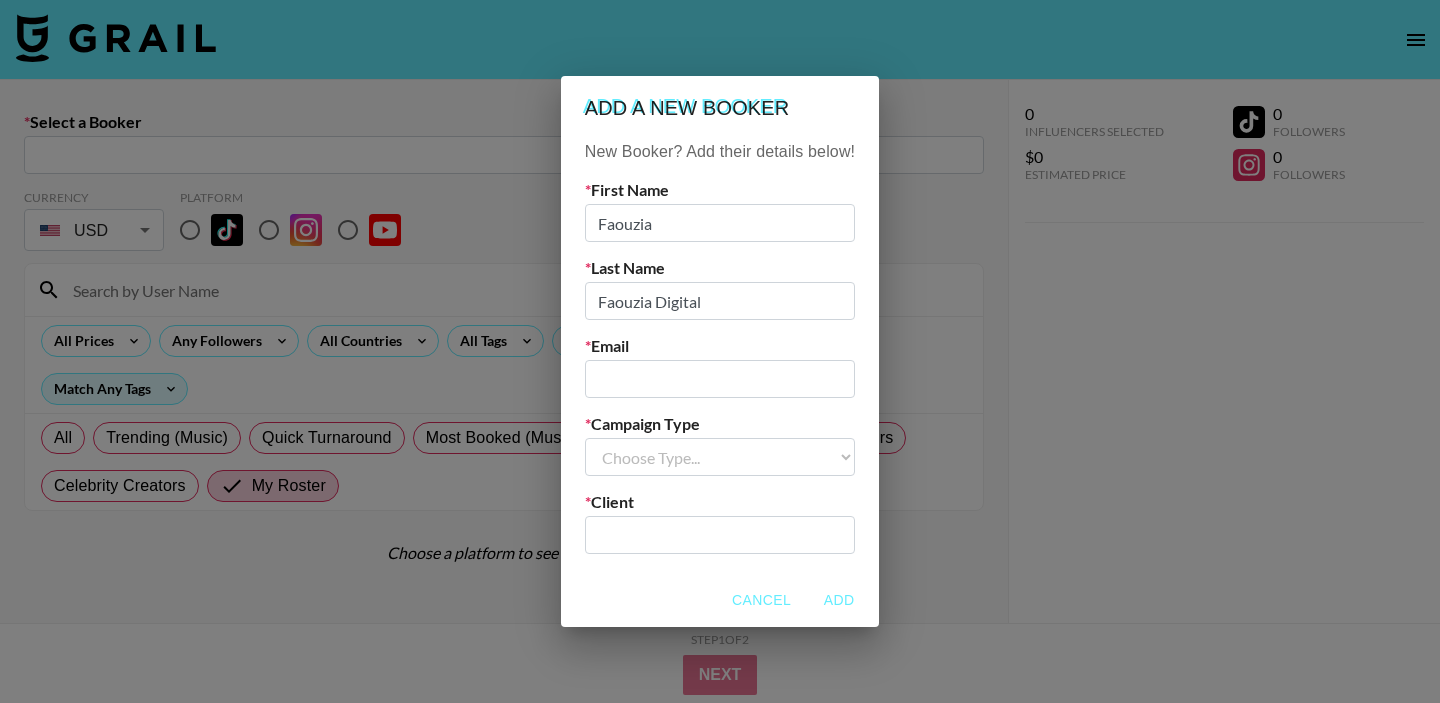 drag, startPoint x: 653, startPoint y: 301, endPoint x: 590, endPoint y: 302, distance: 63.007935 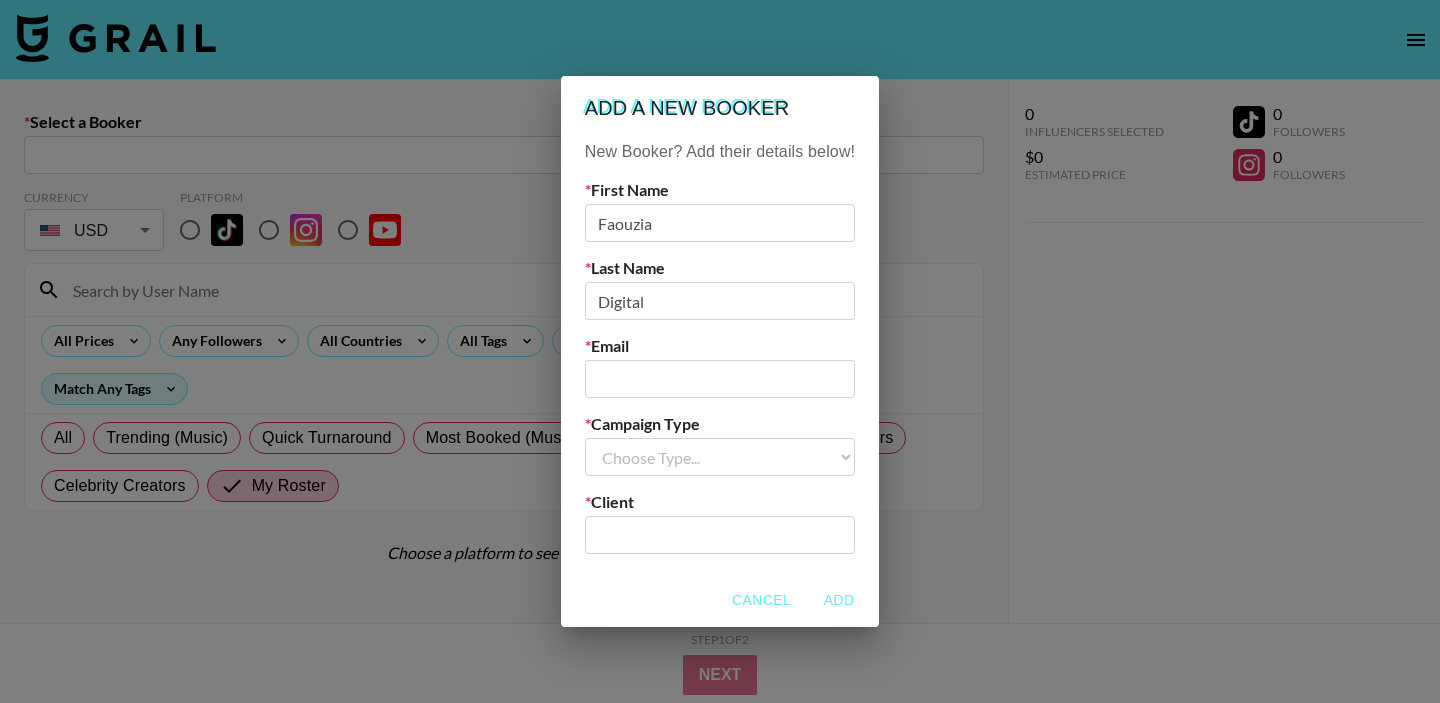 click on "Digital" at bounding box center (720, 301) 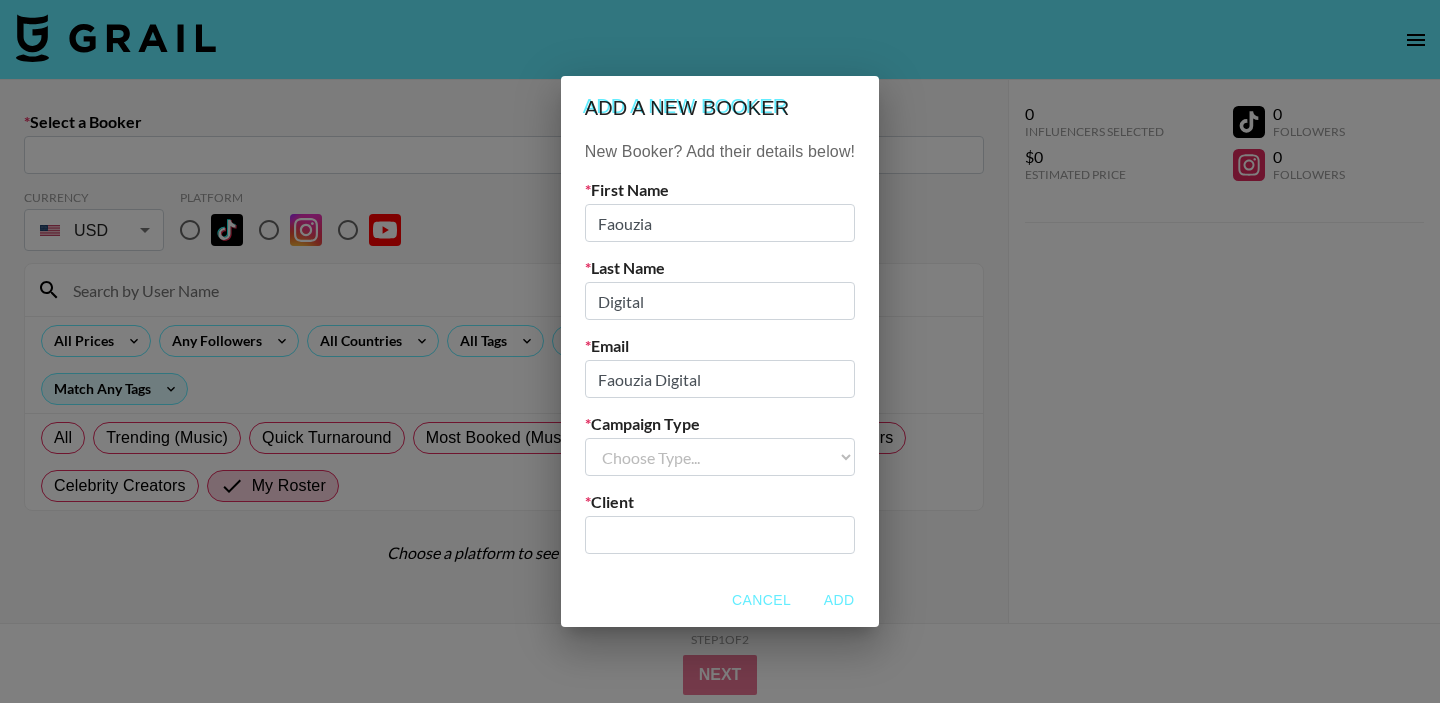 drag, startPoint x: 734, startPoint y: 368, endPoint x: 571, endPoint y: 373, distance: 163.07668 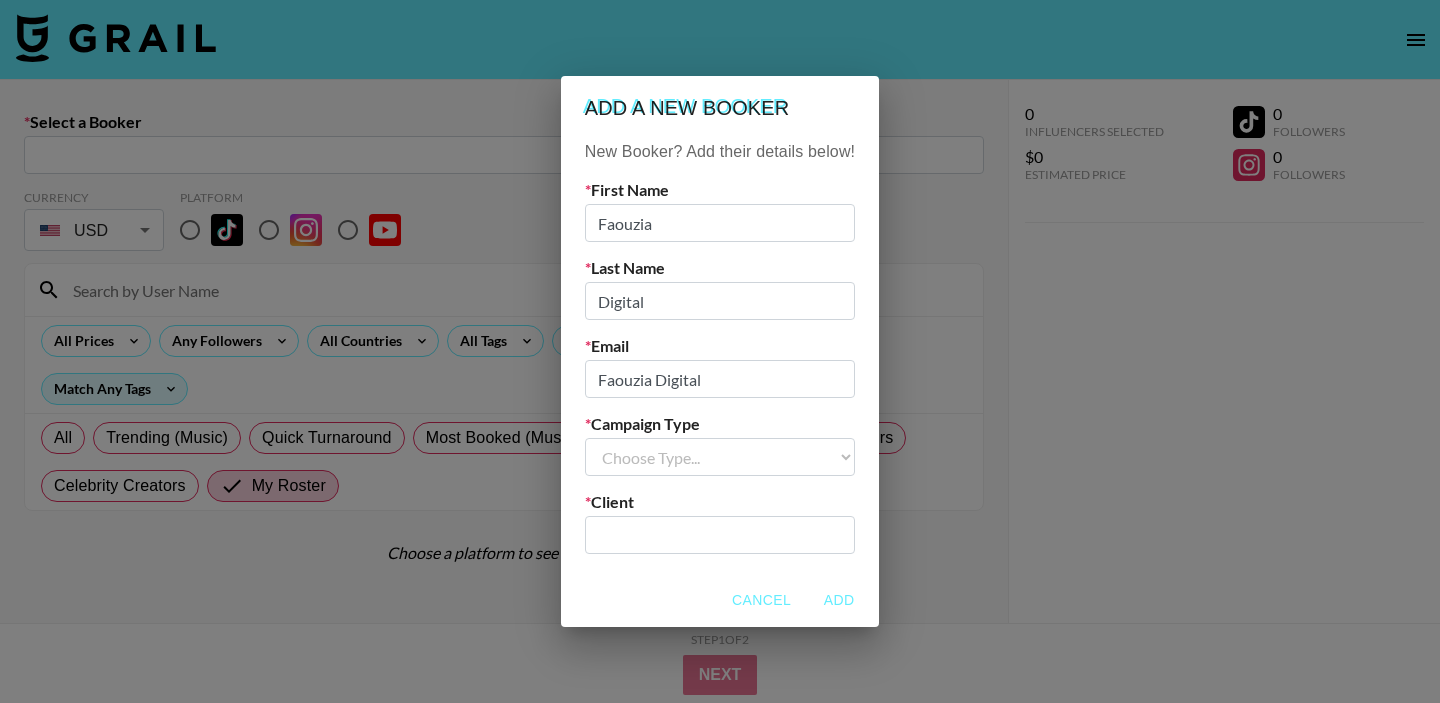 drag, startPoint x: 580, startPoint y: 378, endPoint x: 745, endPoint y: 389, distance: 165.36626 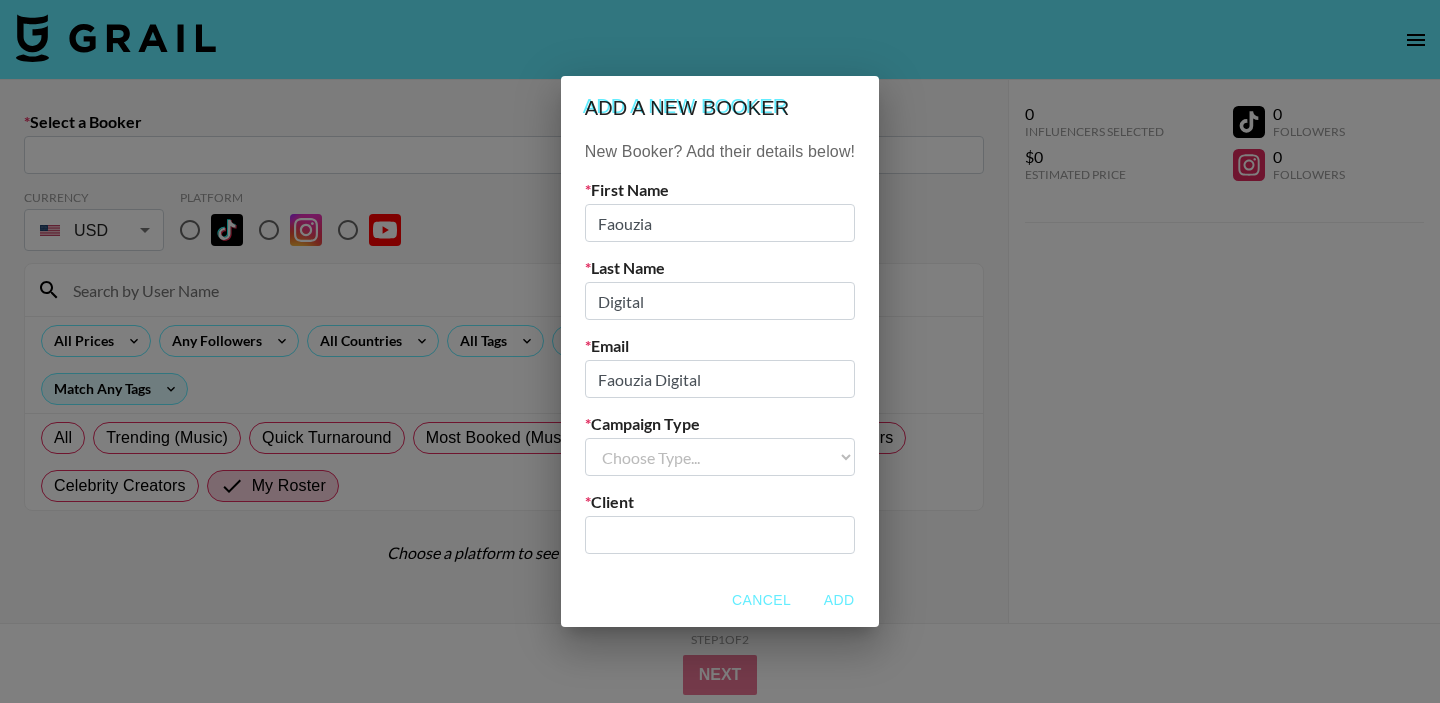 drag, startPoint x: 720, startPoint y: 383, endPoint x: 595, endPoint y: 384, distance: 125.004 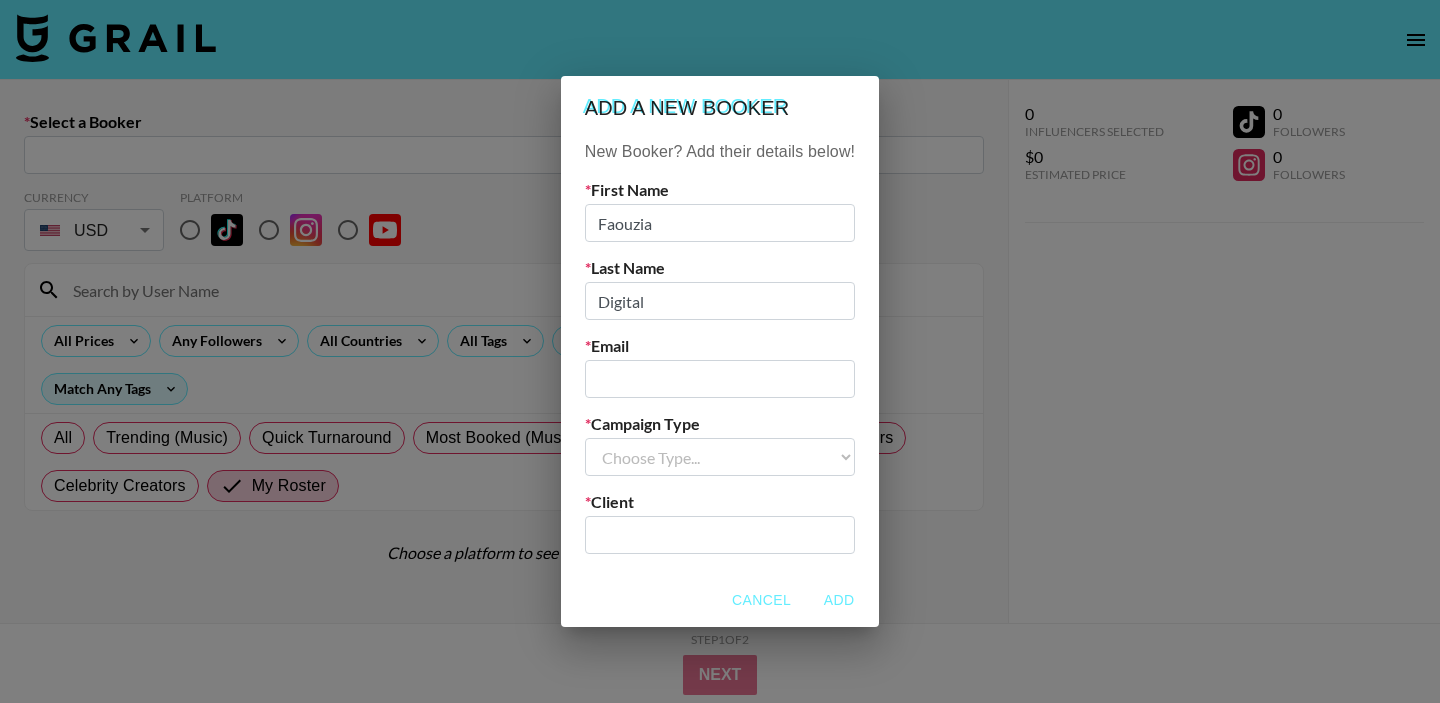 paste on "[EMAIL]" 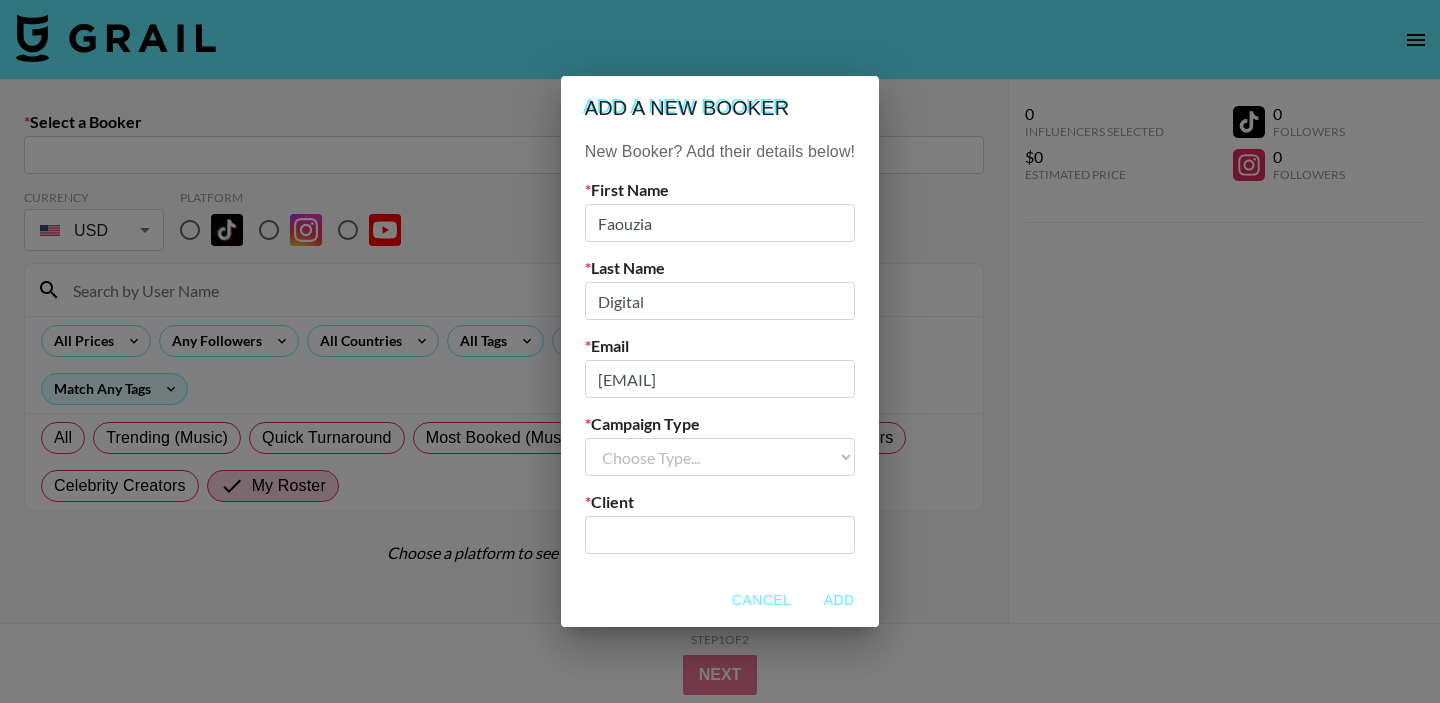 type on "[EMAIL]" 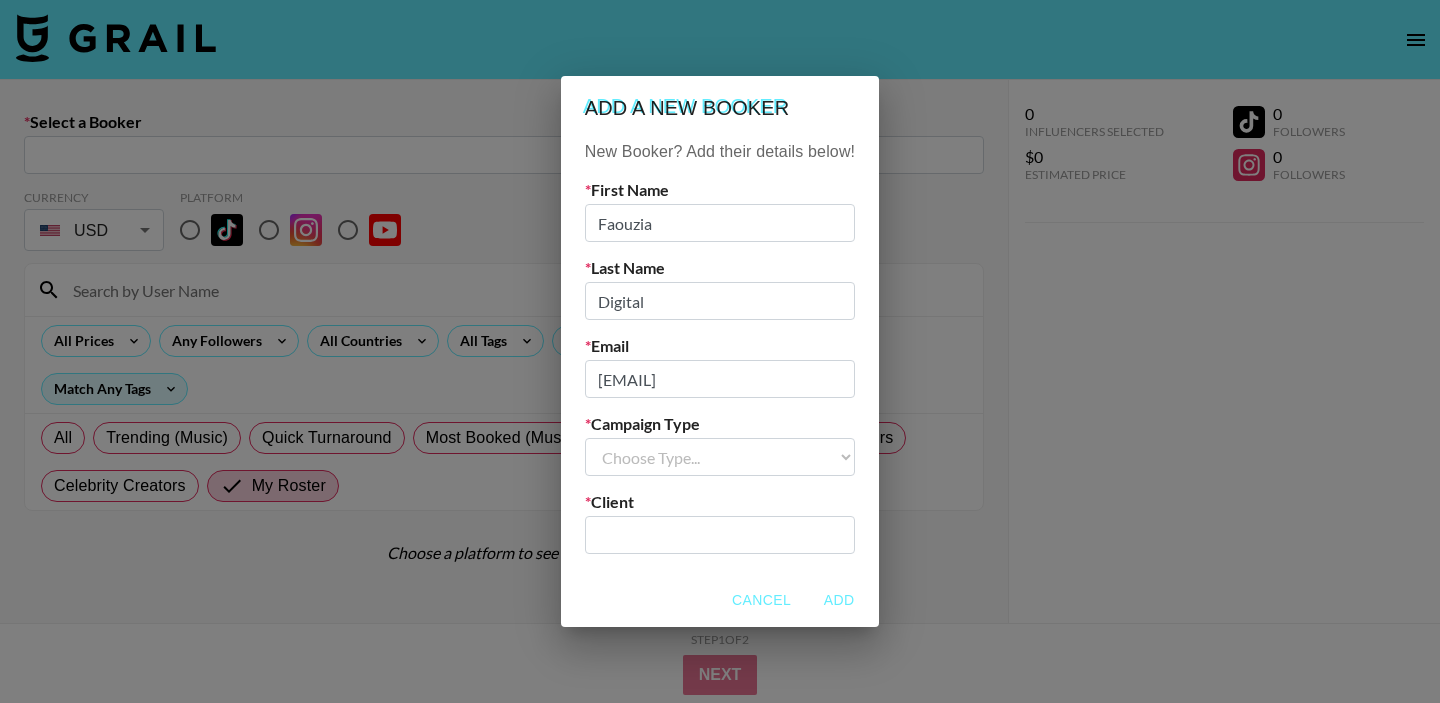 select on "Song" 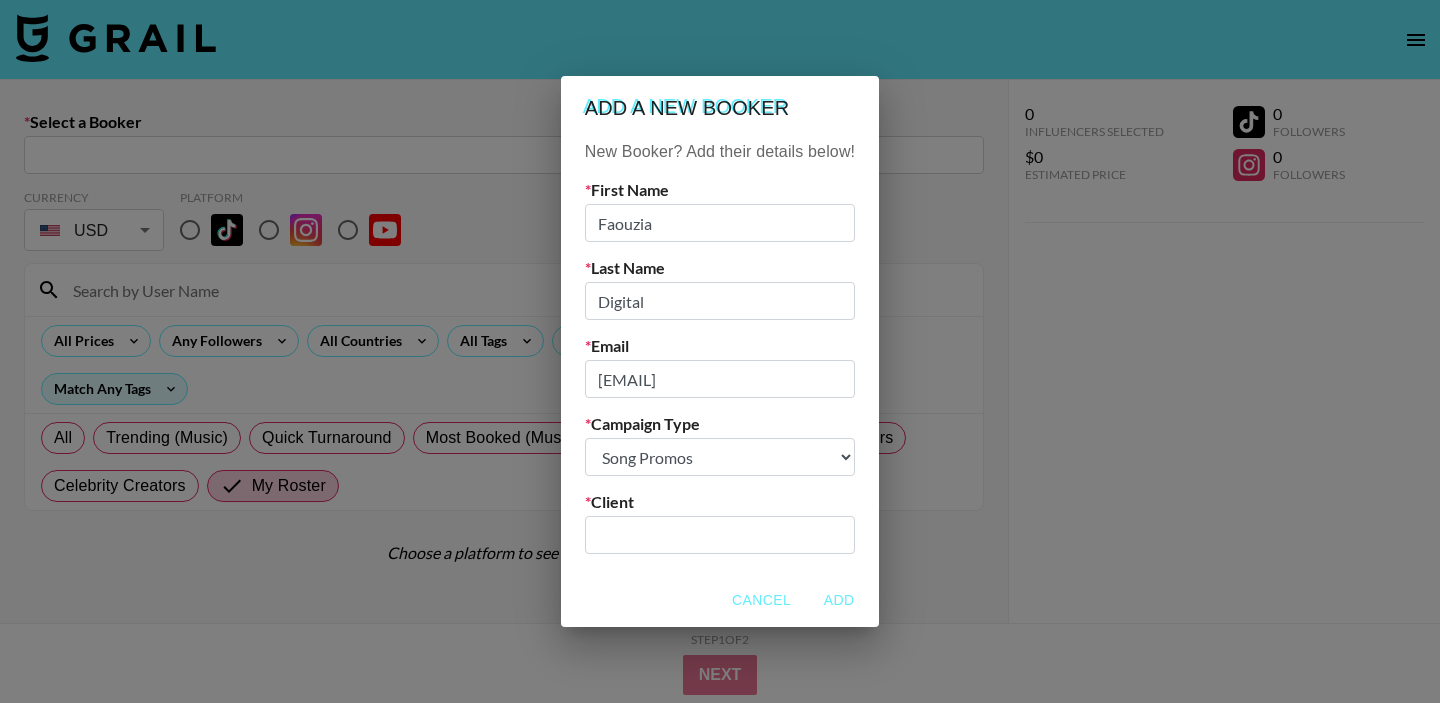 click at bounding box center [720, 535] 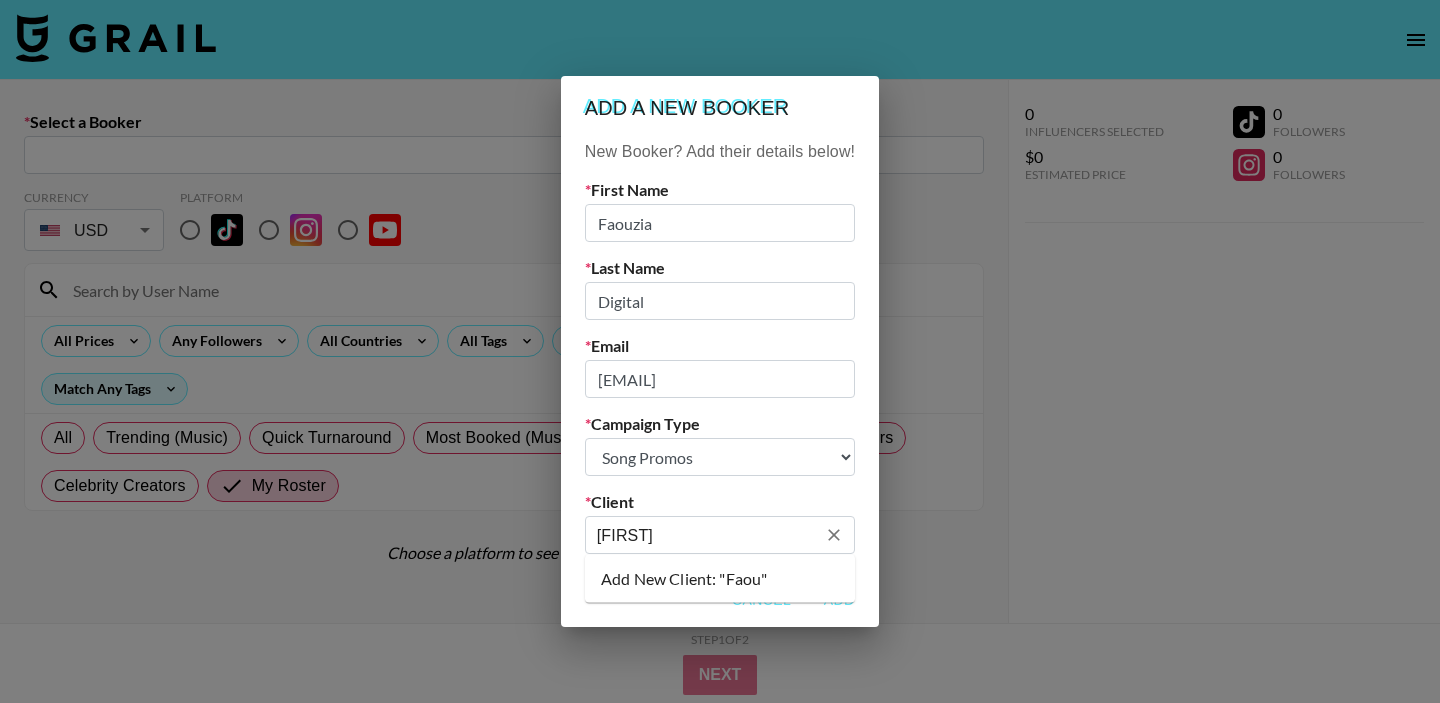 scroll, scrollTop: 0, scrollLeft: 0, axis: both 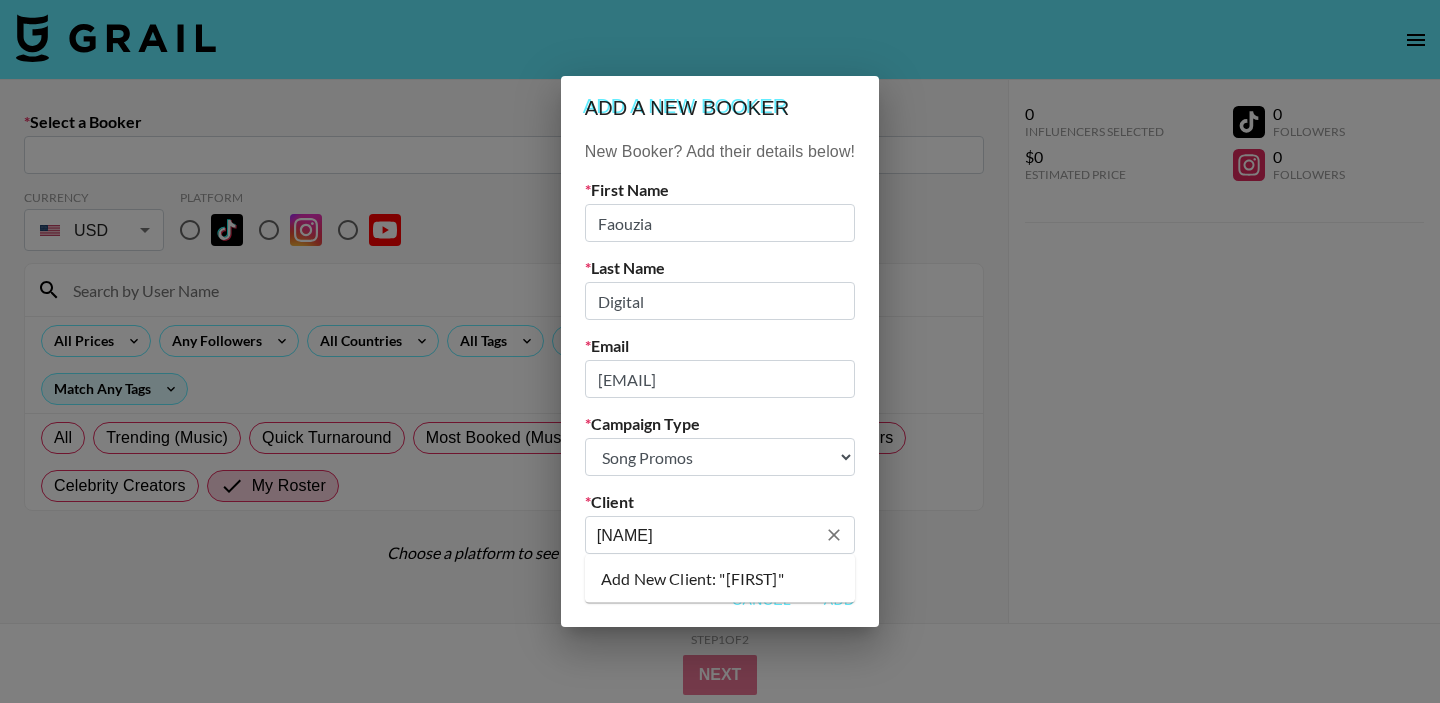 click on "Add New Client: "[FIRST]"" at bounding box center [720, 579] 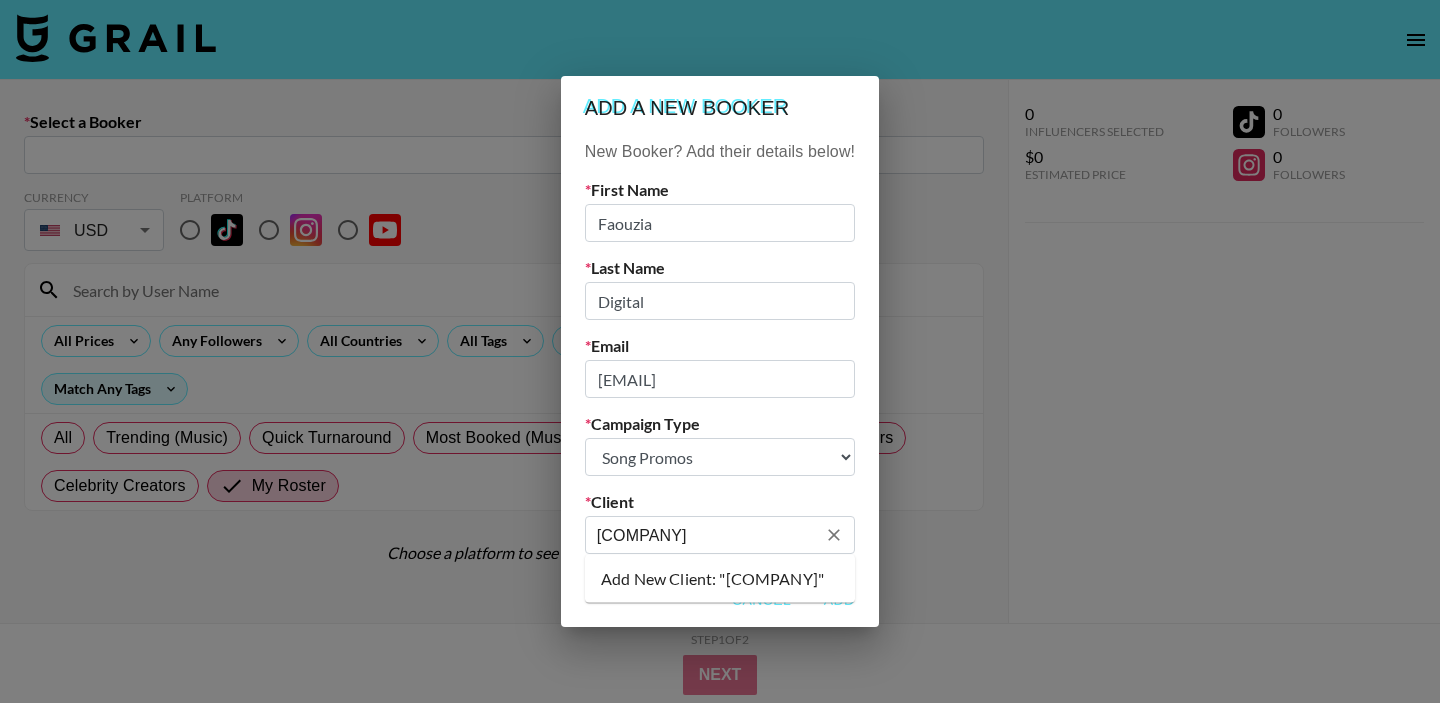 click on "Add New Client: "[COMPANY]"" at bounding box center [720, 579] 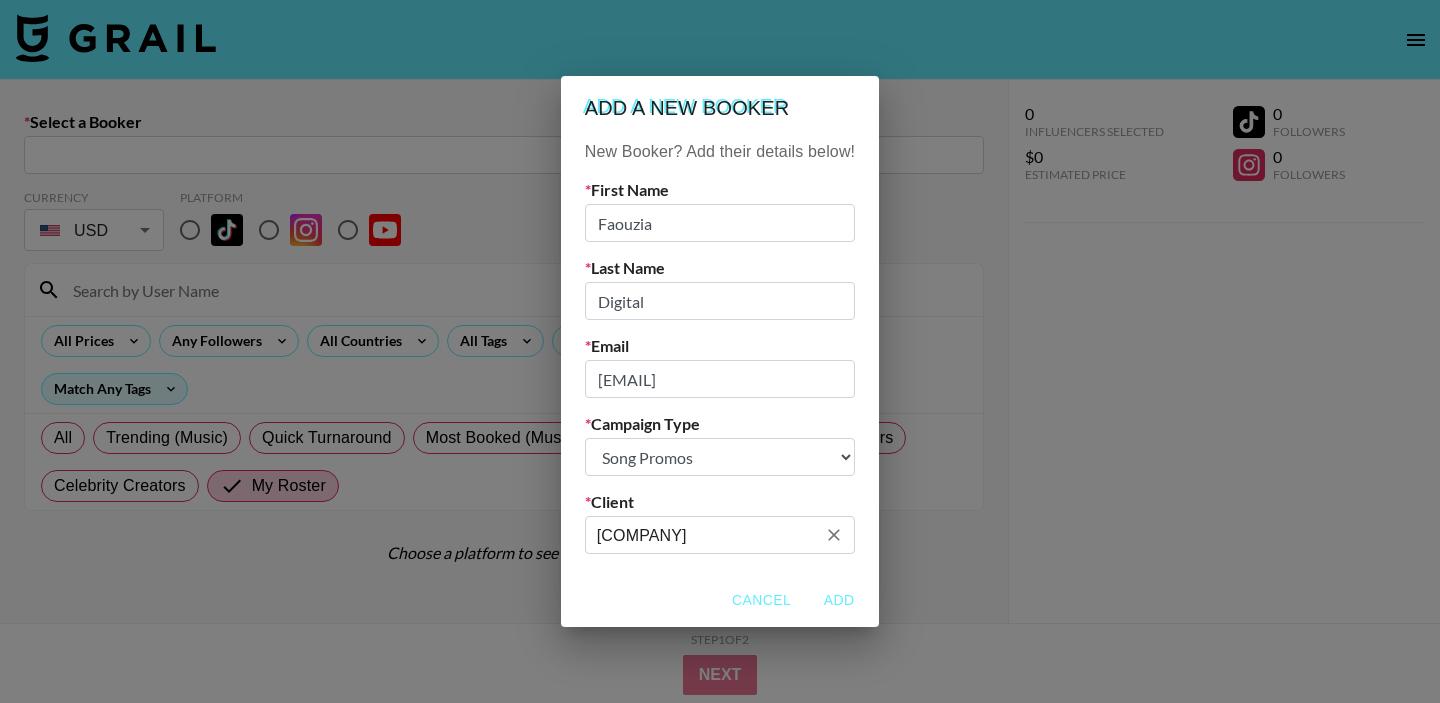 type on "[COMPANY]" 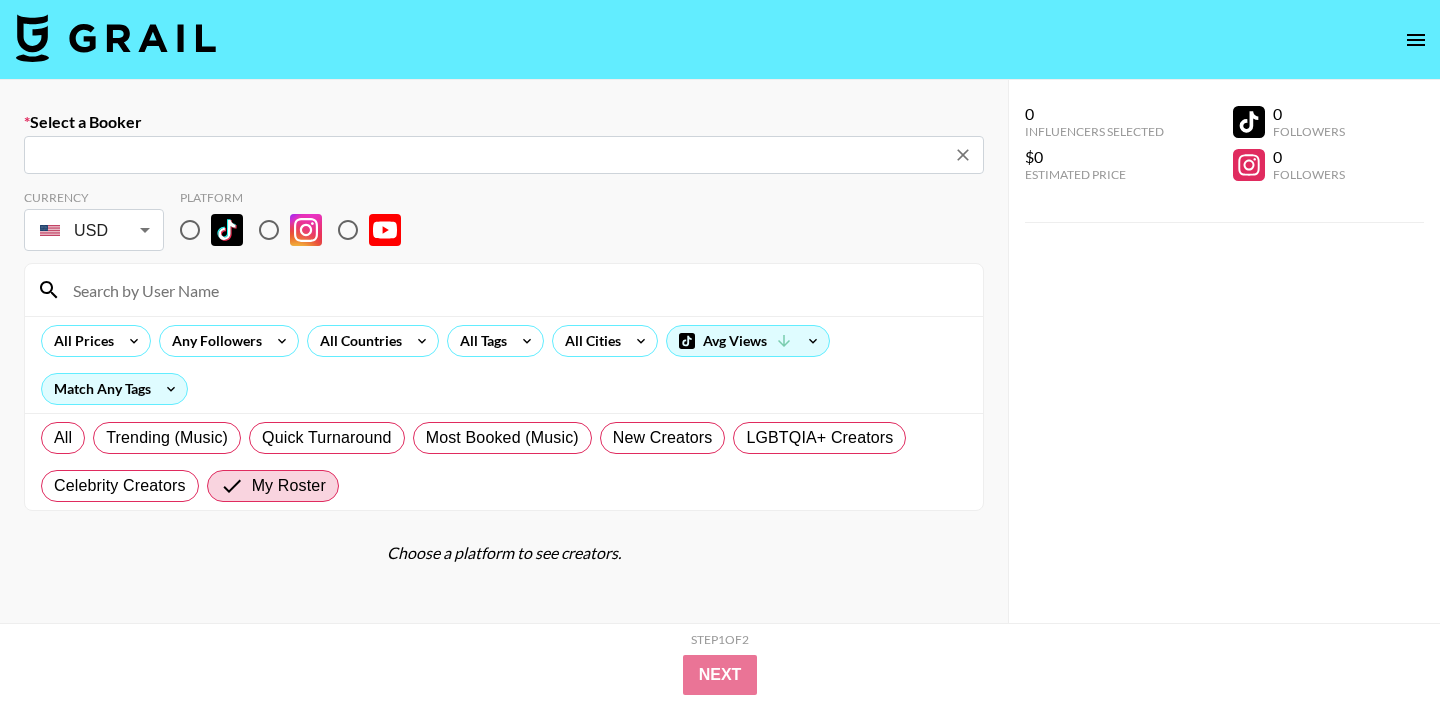 type on "[EMAIL]: [FIRST] [LAST] -- Faouzia Digital Inc -- Y3UlvUThJ8Pc6KADref8RSmwdIu1" 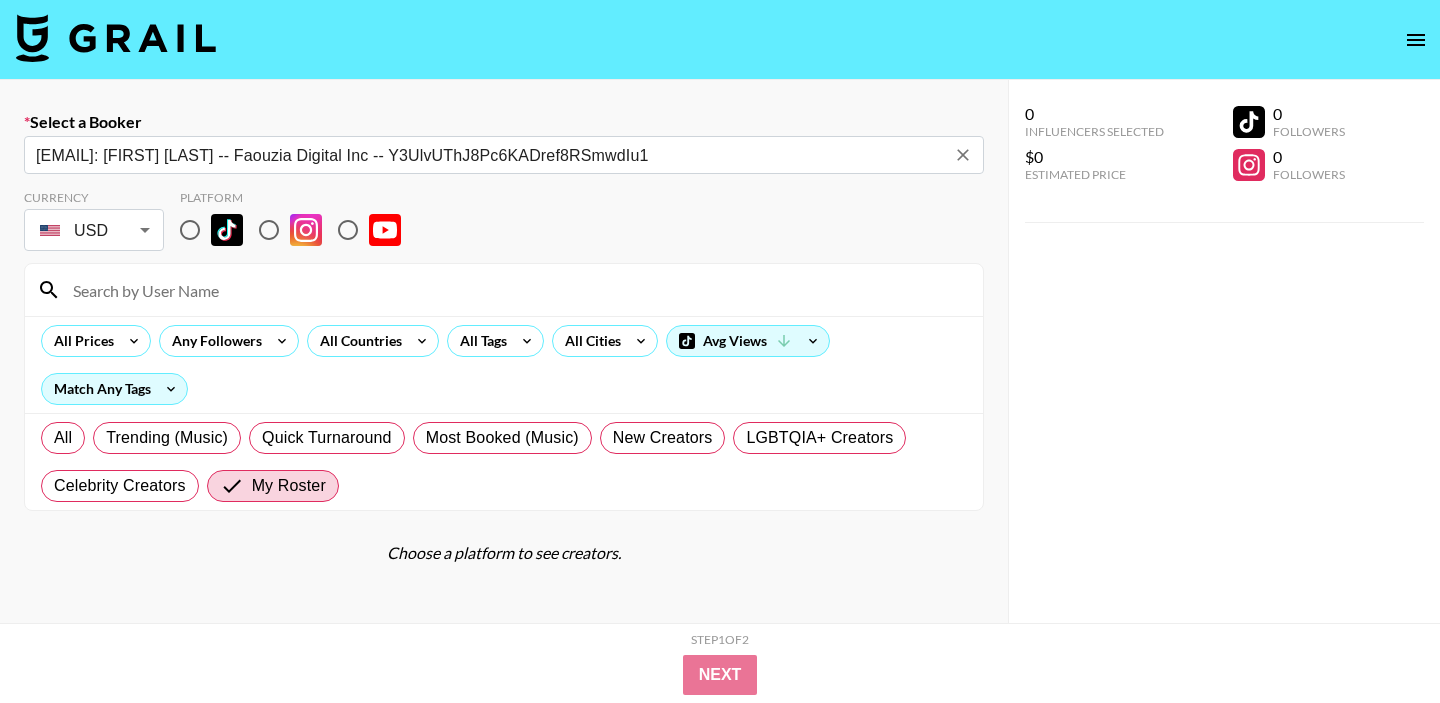 click at bounding box center (190, 230) 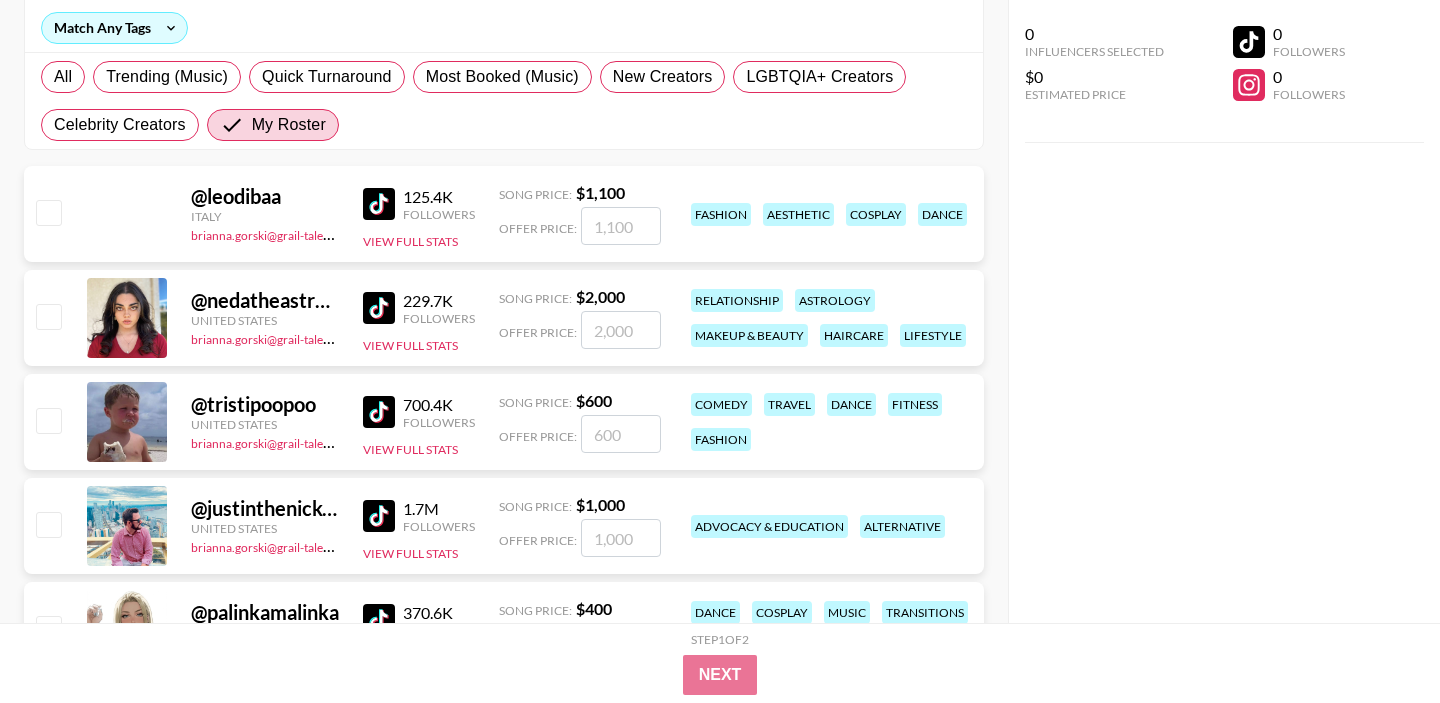 scroll, scrollTop: 450, scrollLeft: 0, axis: vertical 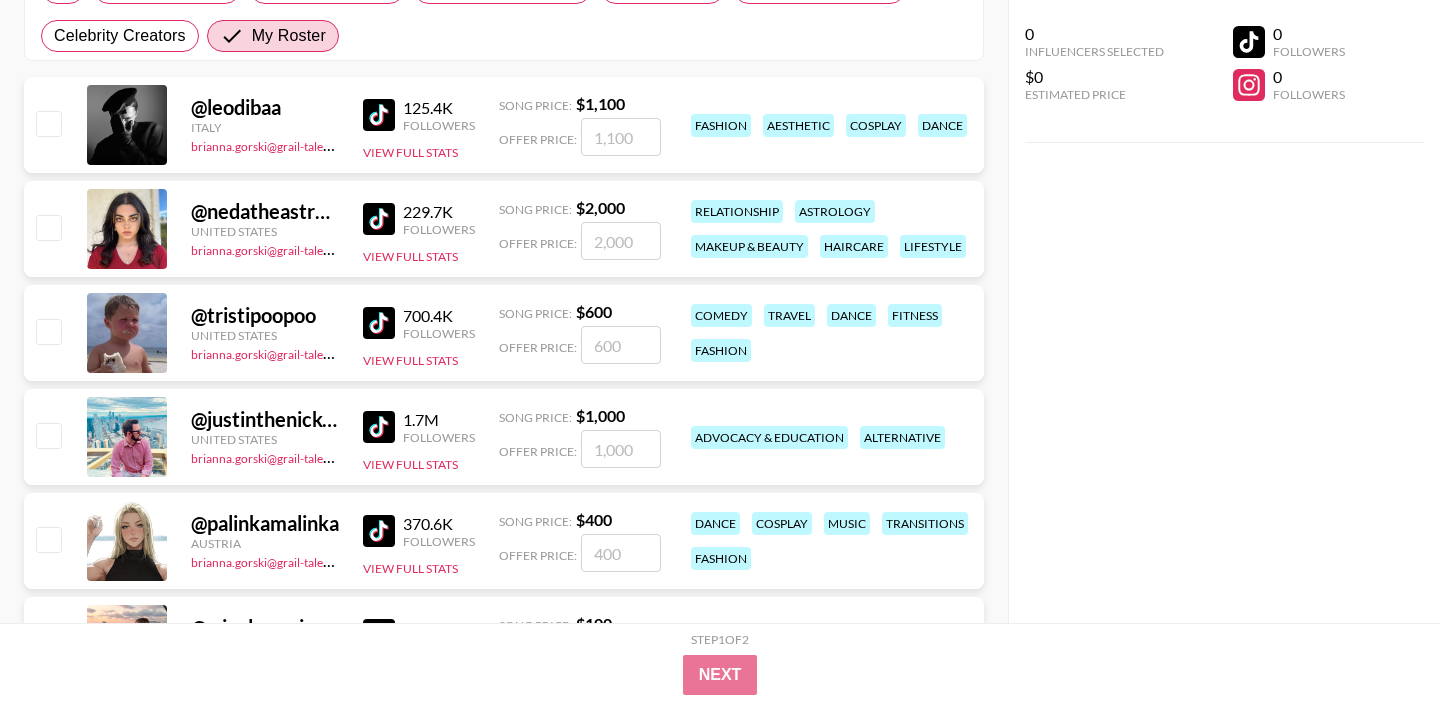 click on "[EMAIL] [COUNTRY] [EMAIL] [NUMBER] Followers View Full Stats Song Price: [PRICE] Offer Price: [PRICE] [CATEGORY] [CATEGORY] [CATEGORY] [CATEGORY]" at bounding box center [504, 333] 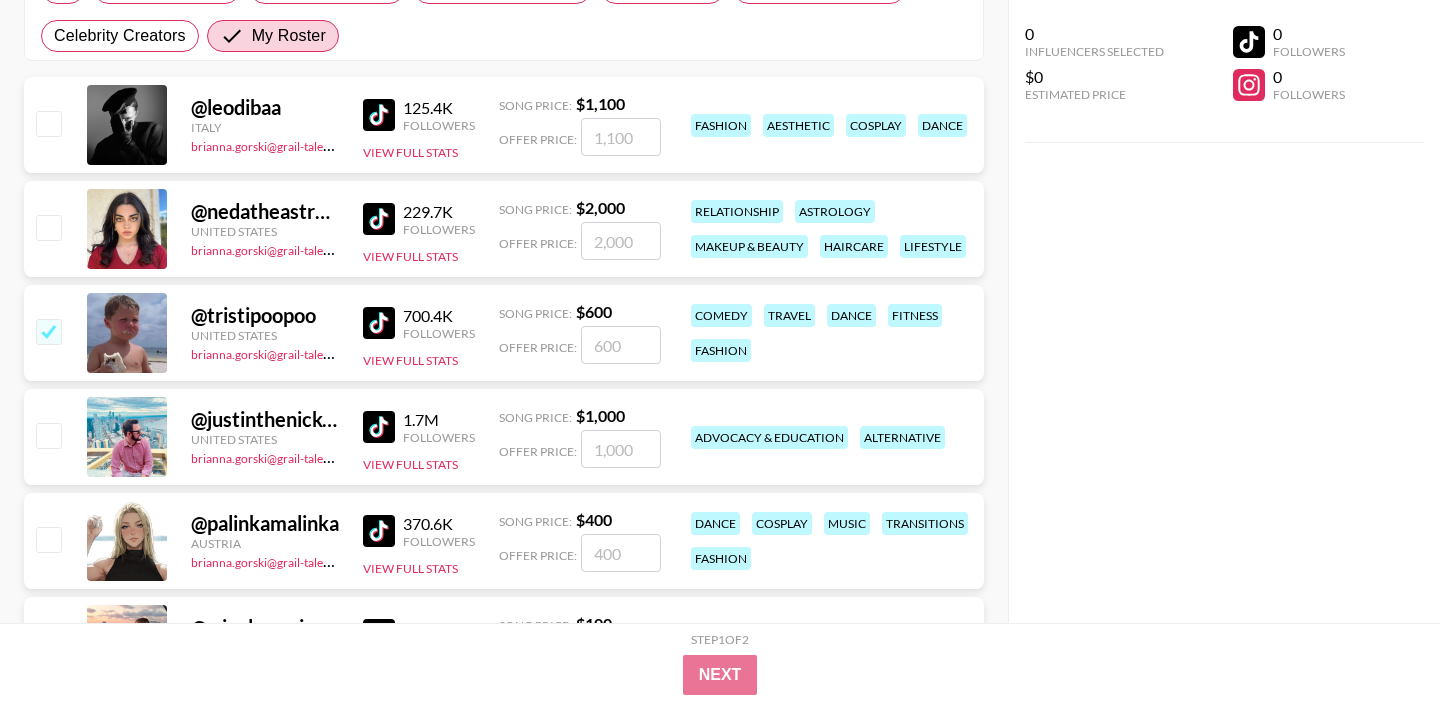 checkbox on "true" 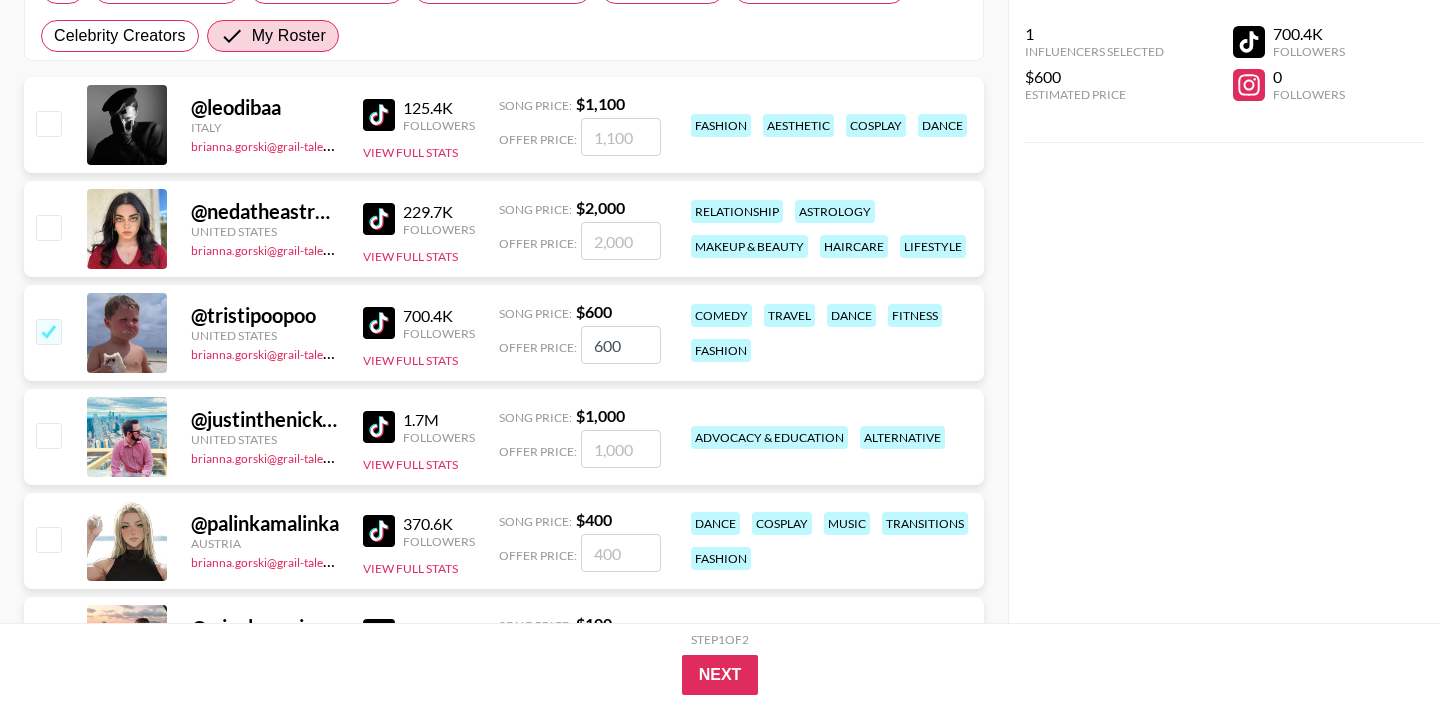 type on "600" 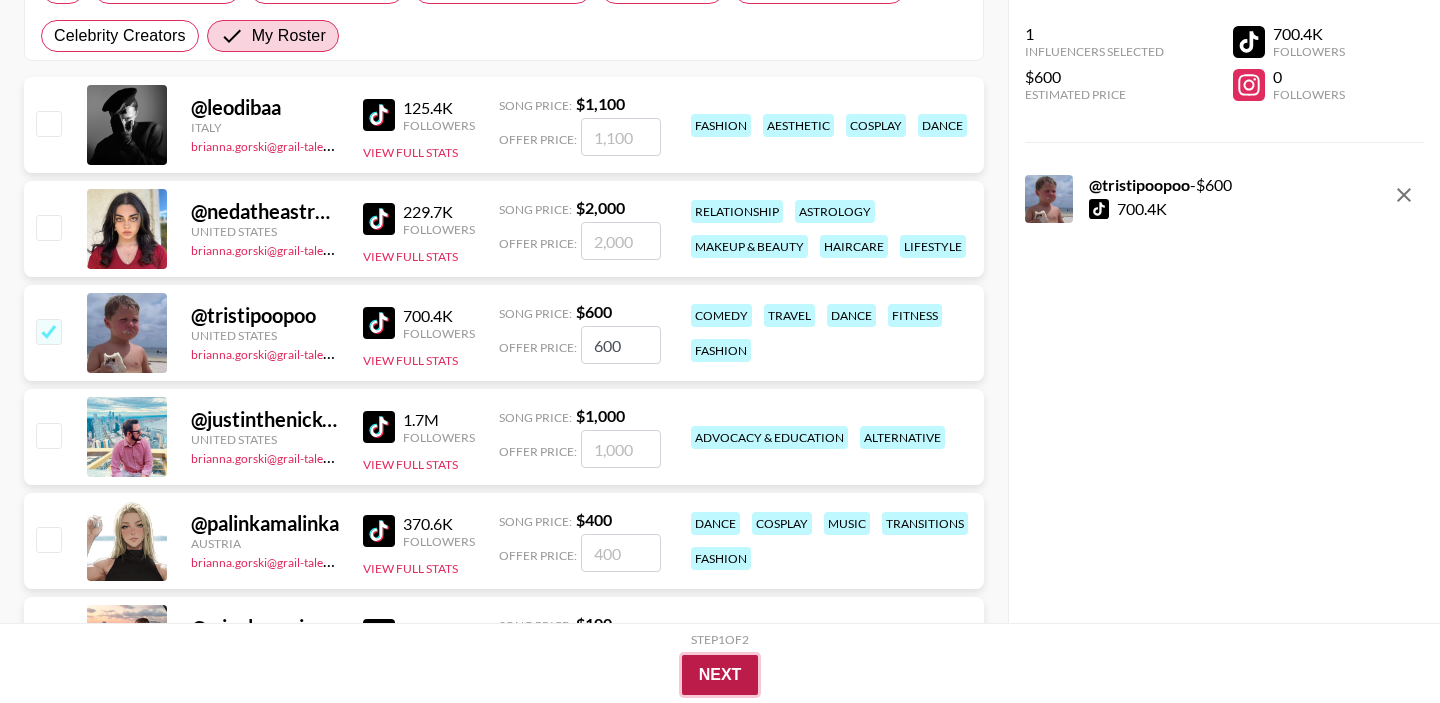 click on "Next" at bounding box center (720, 675) 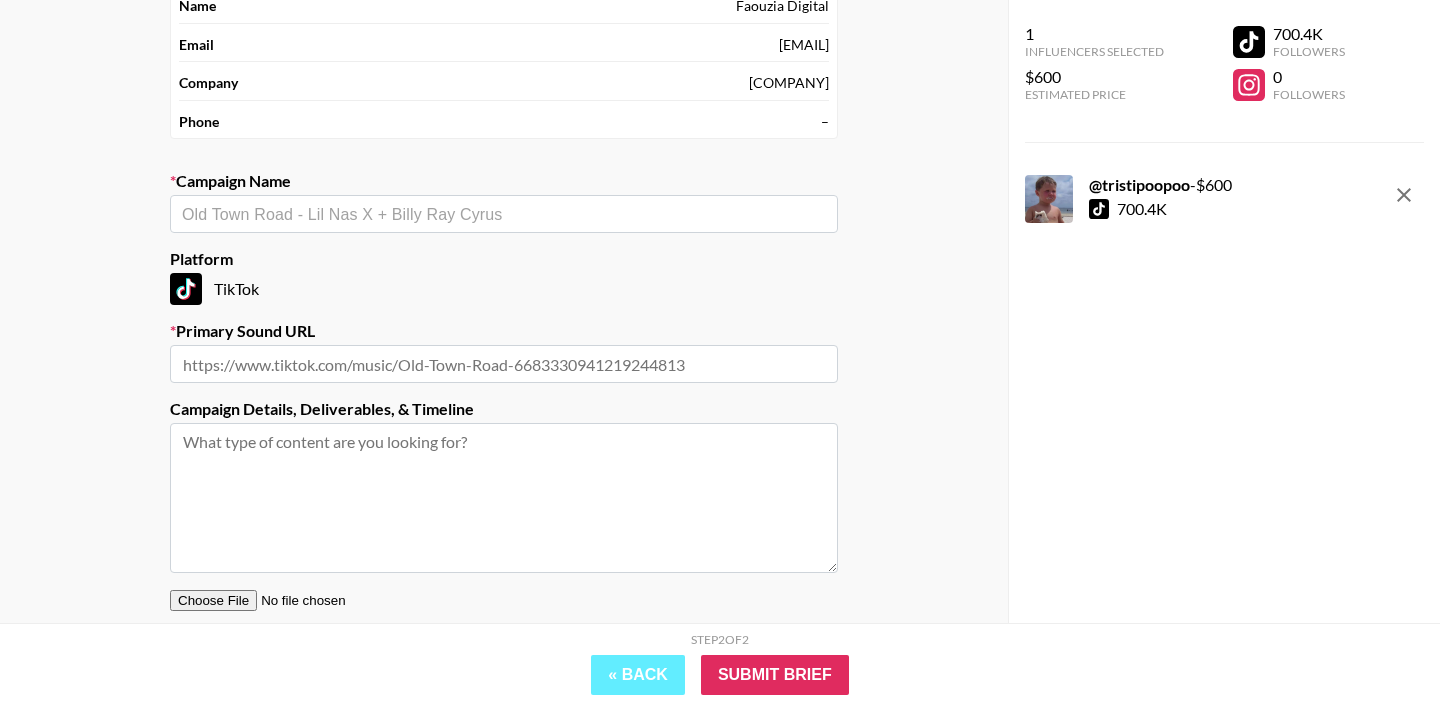 scroll, scrollTop: 159, scrollLeft: 0, axis: vertical 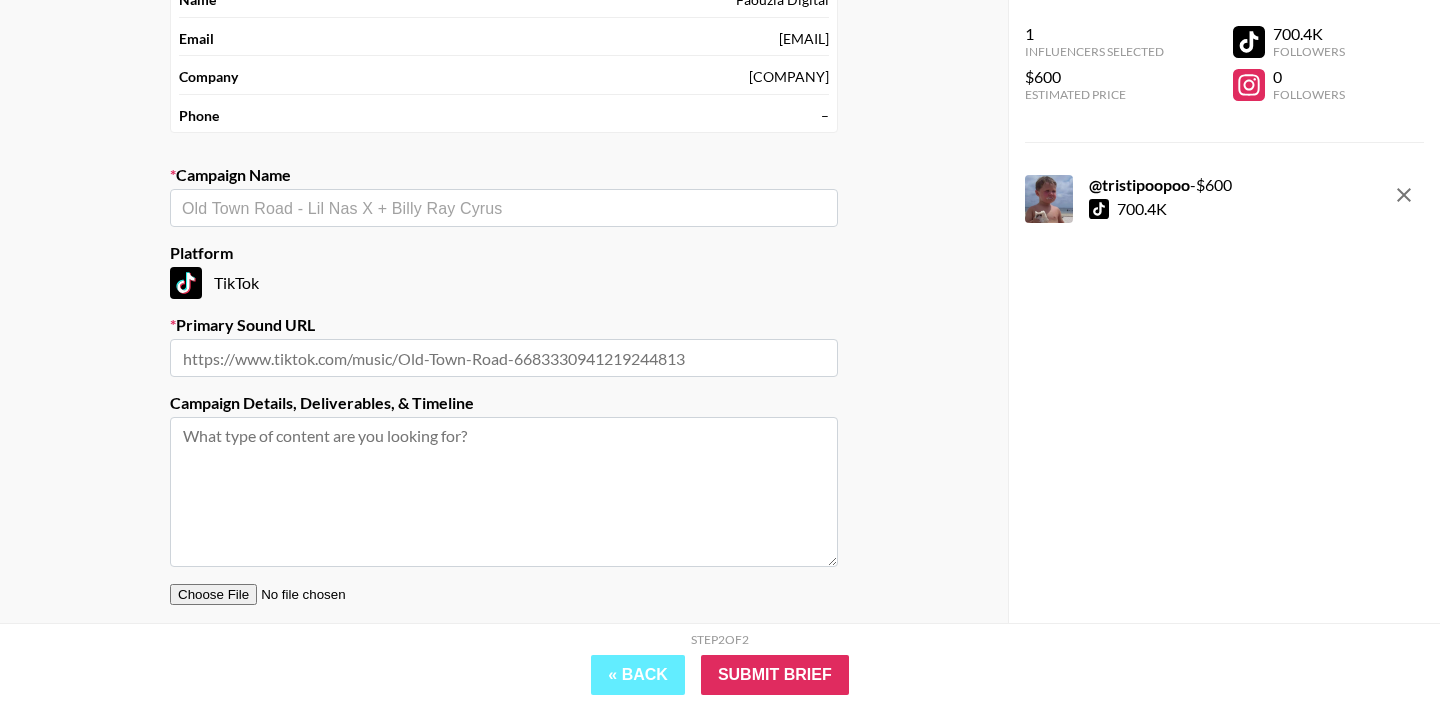 click at bounding box center (504, 208) 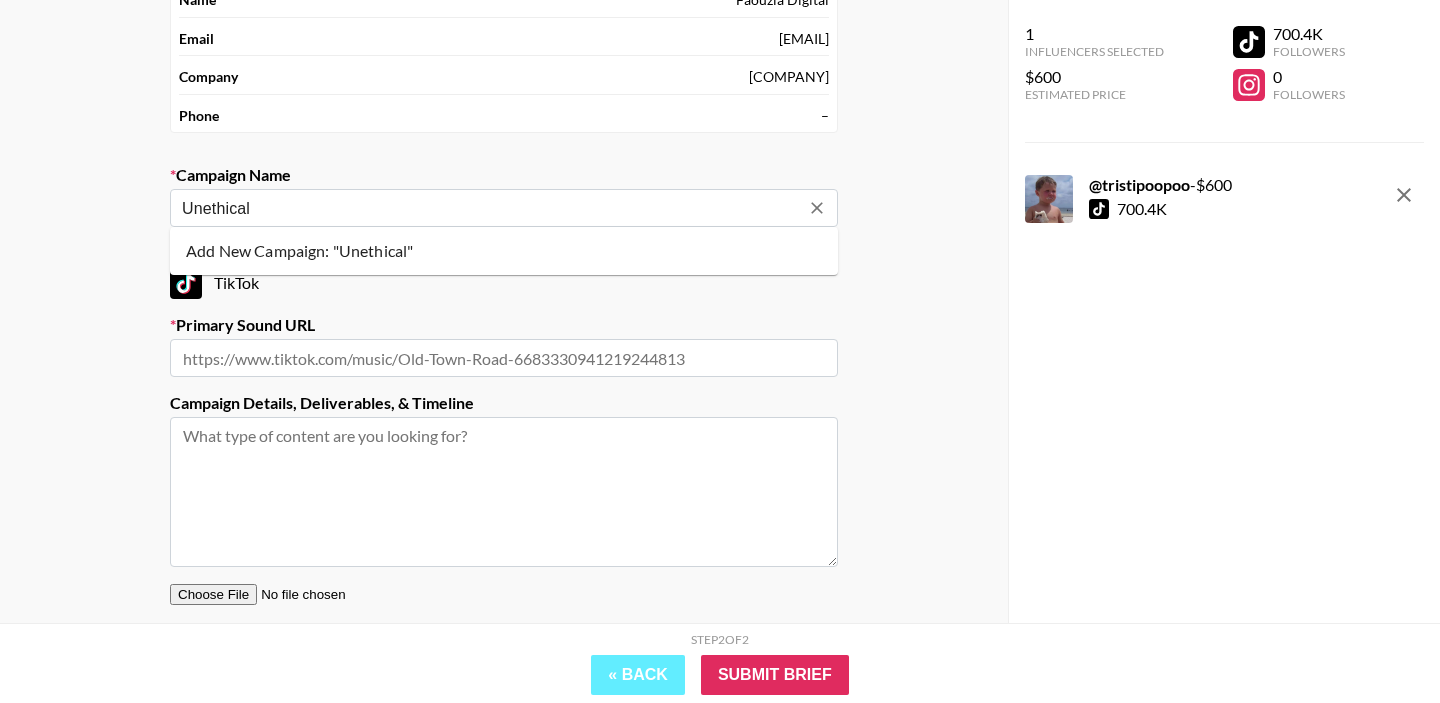 click on "Add New Campaign: "Unethical"" at bounding box center (504, 251) 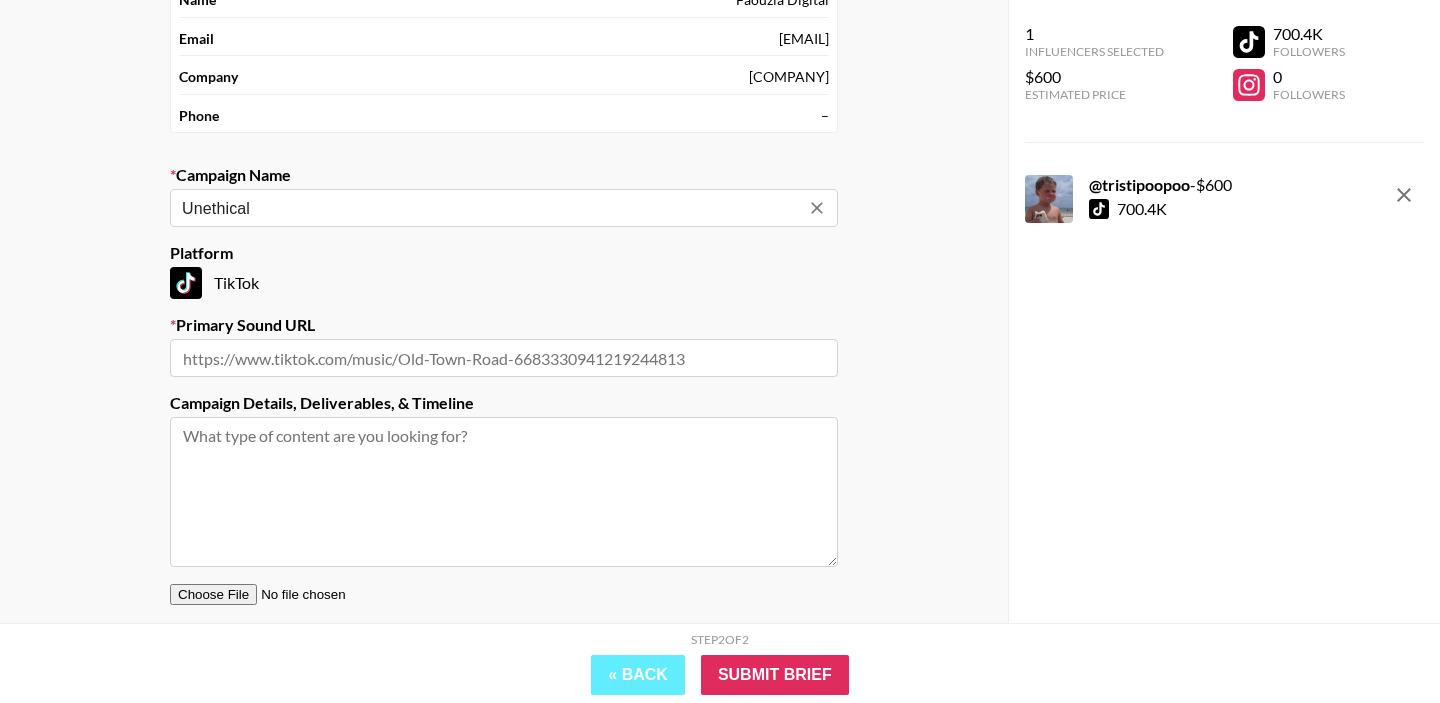 type on "Unethical" 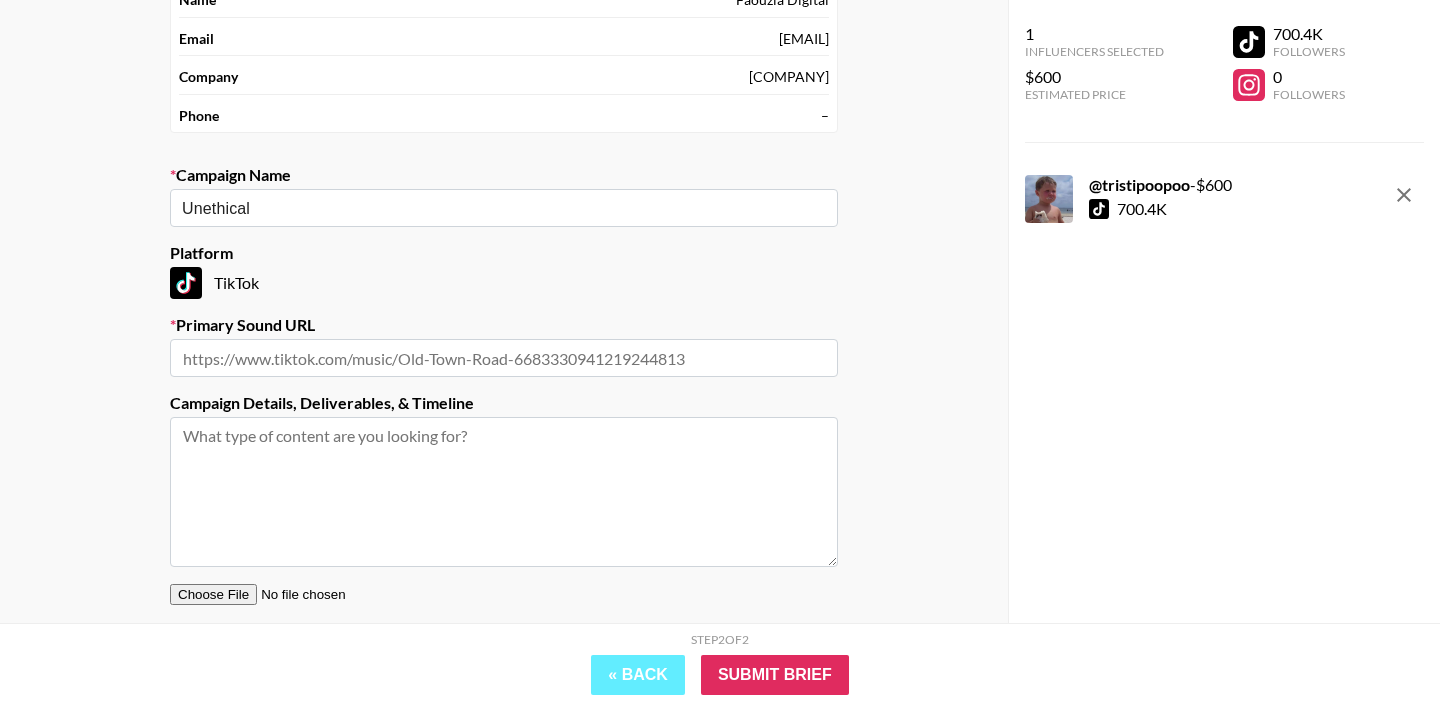 click at bounding box center [504, 358] 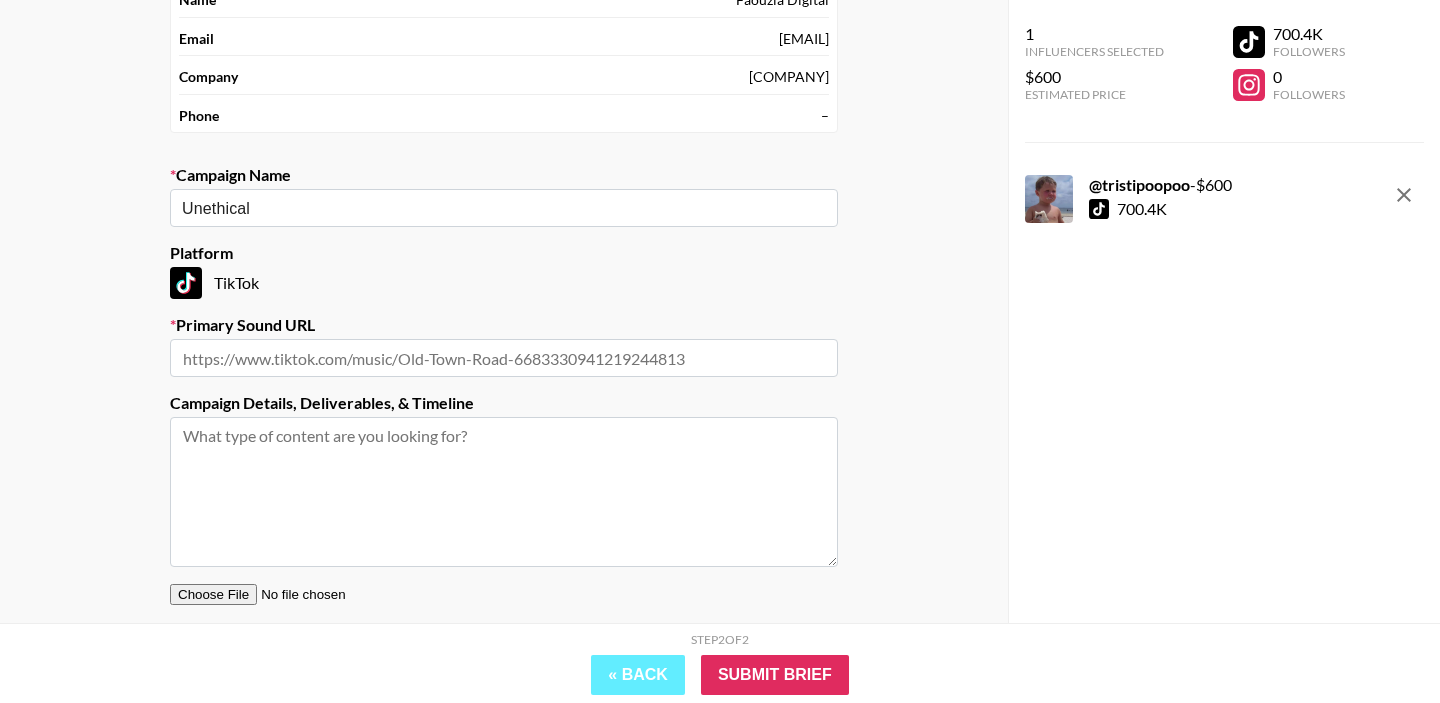 paste on "https://www.tiktok.com/music/[NAME]-[ID]" 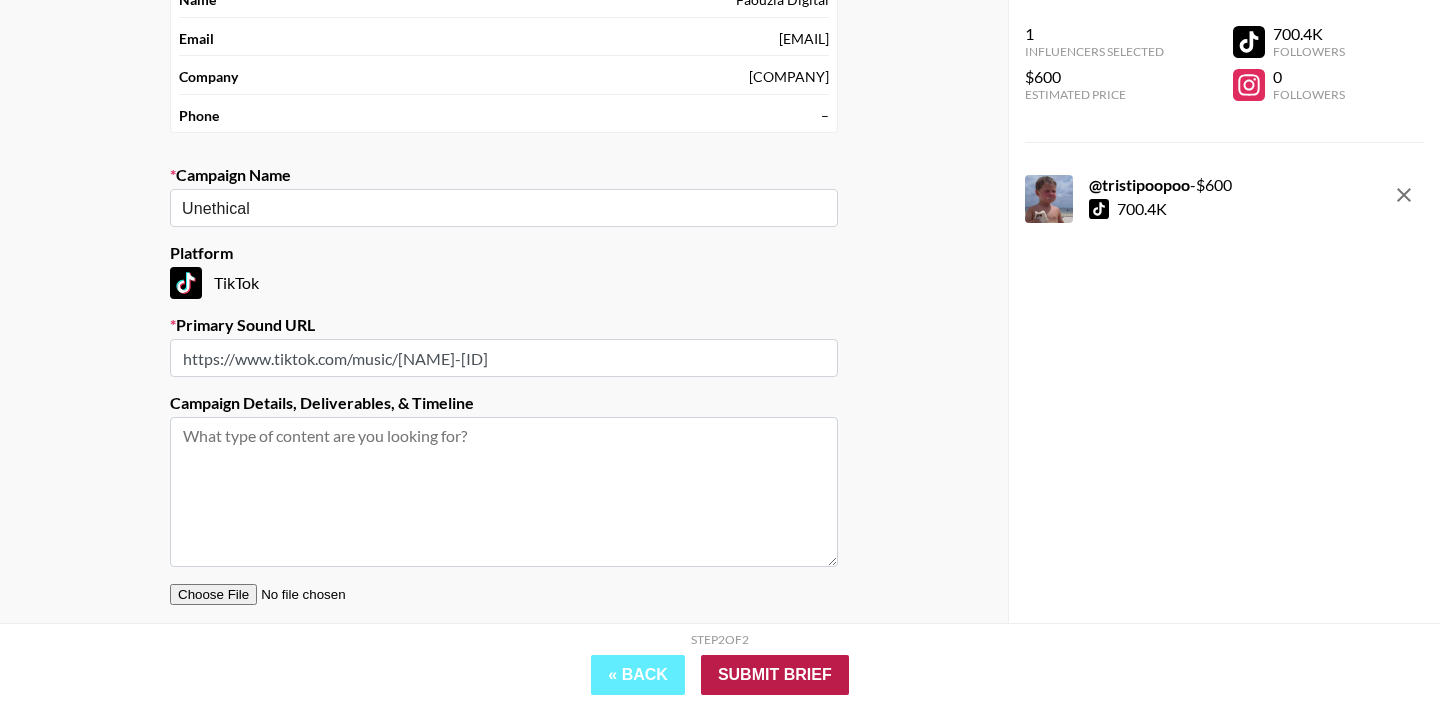 type on "https://www.tiktok.com/music/[NAME]-[ID]" 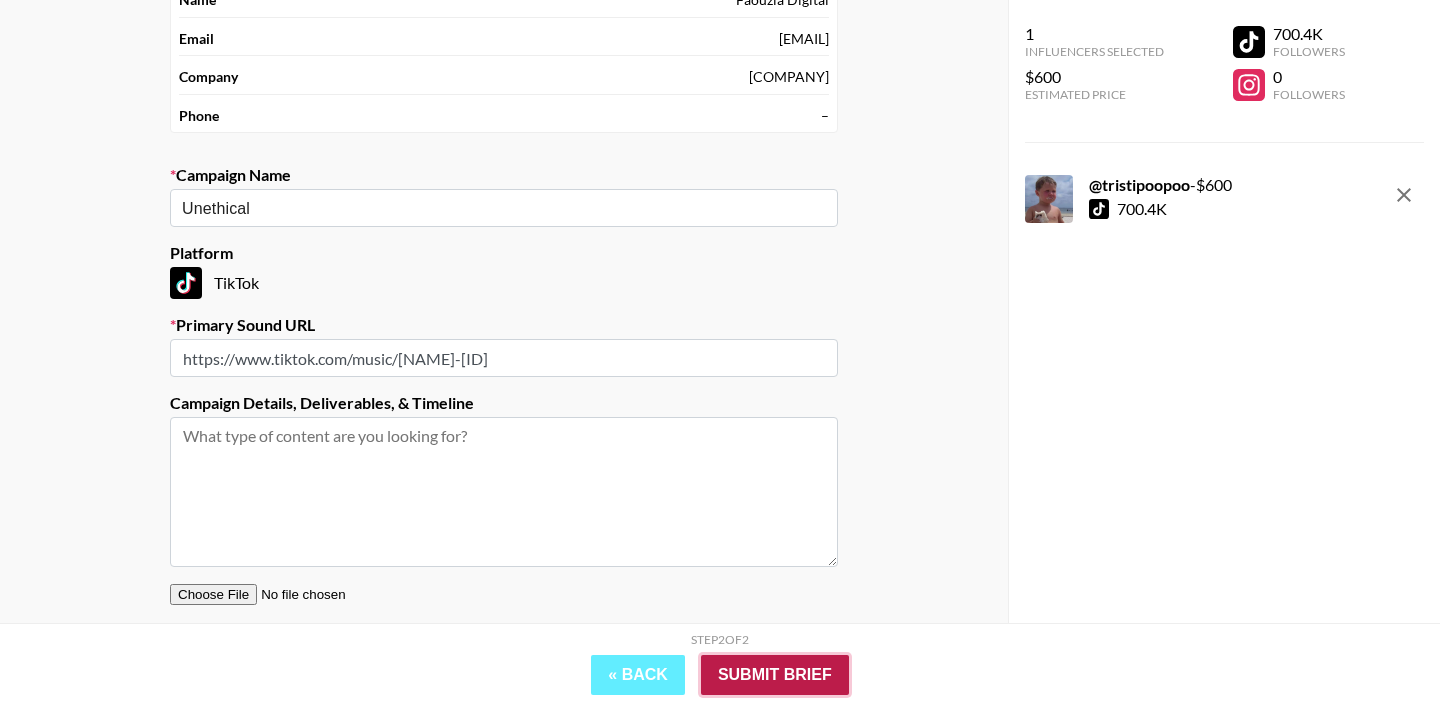 click on "Submit Brief" at bounding box center (775, 675) 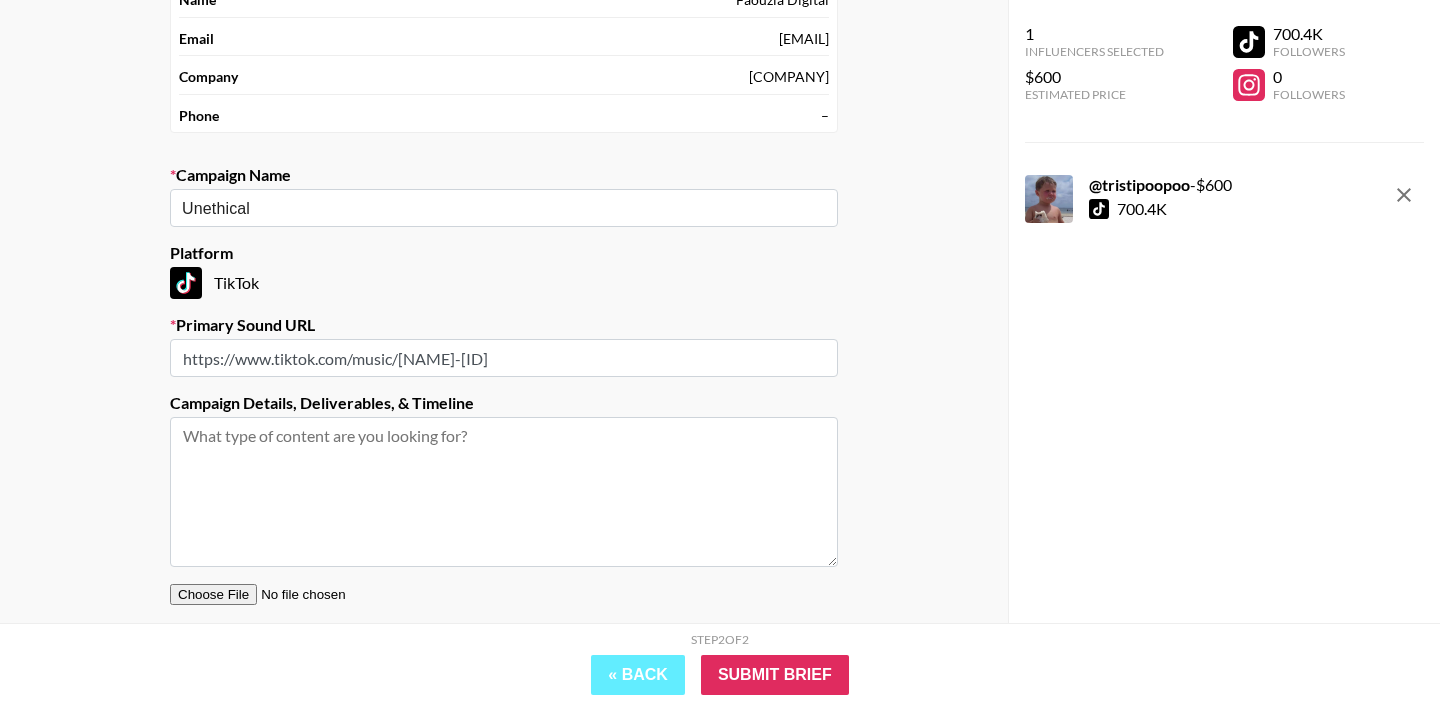 scroll, scrollTop: 80, scrollLeft: 0, axis: vertical 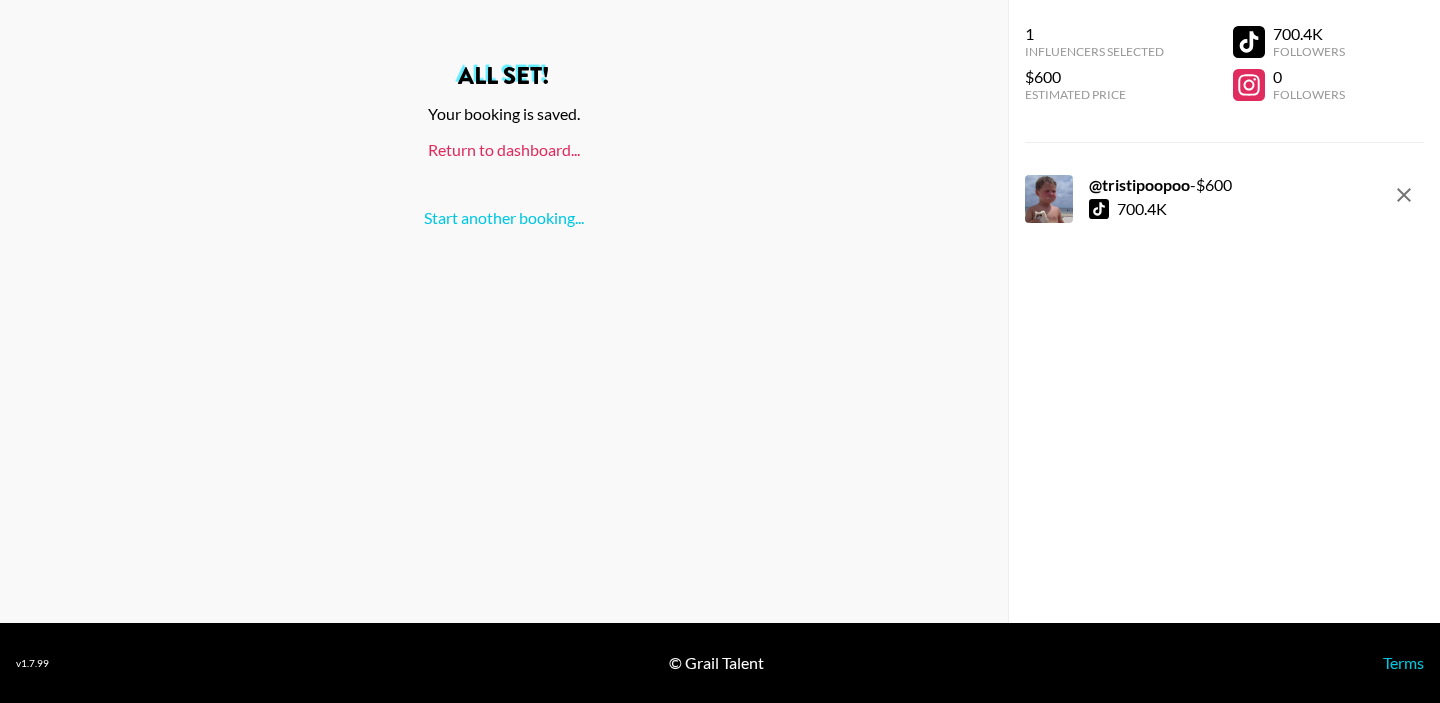click on "Return to dashboard..." at bounding box center (504, 149) 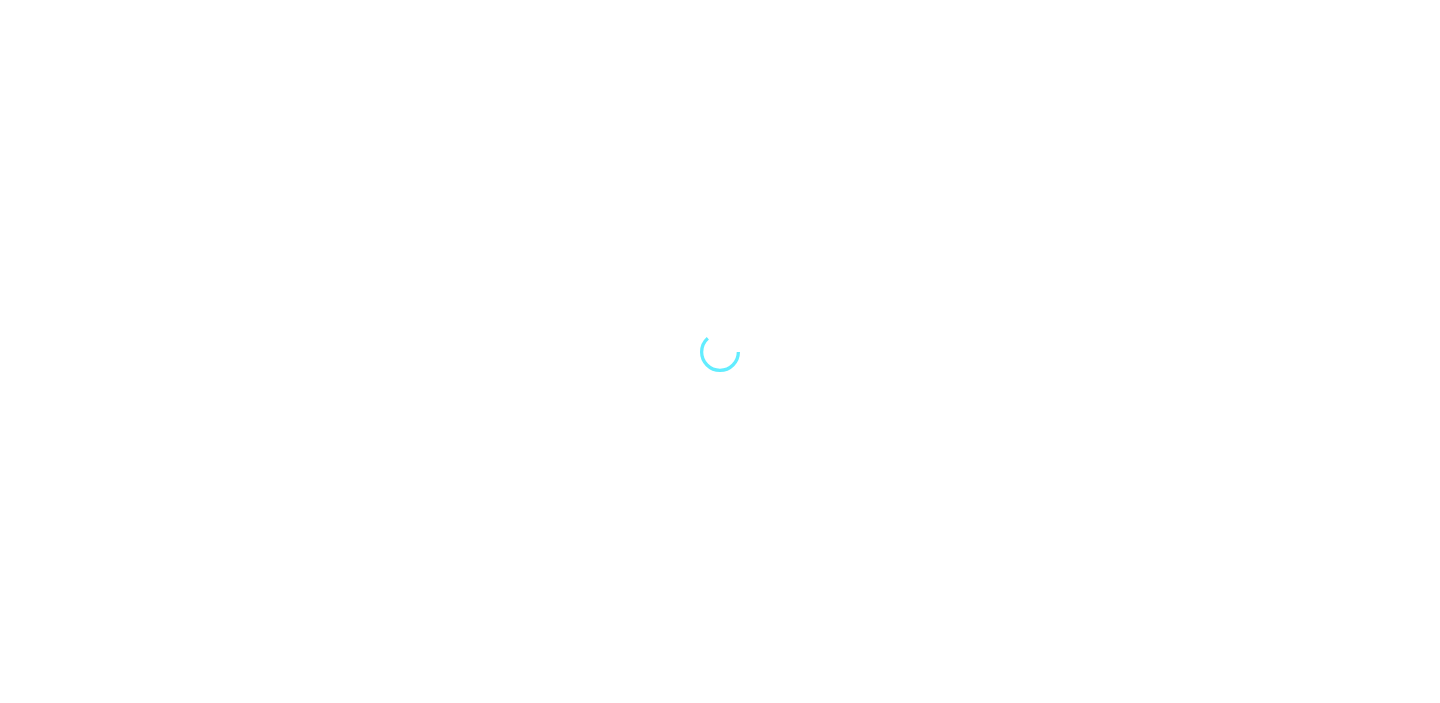 scroll, scrollTop: 0, scrollLeft: 0, axis: both 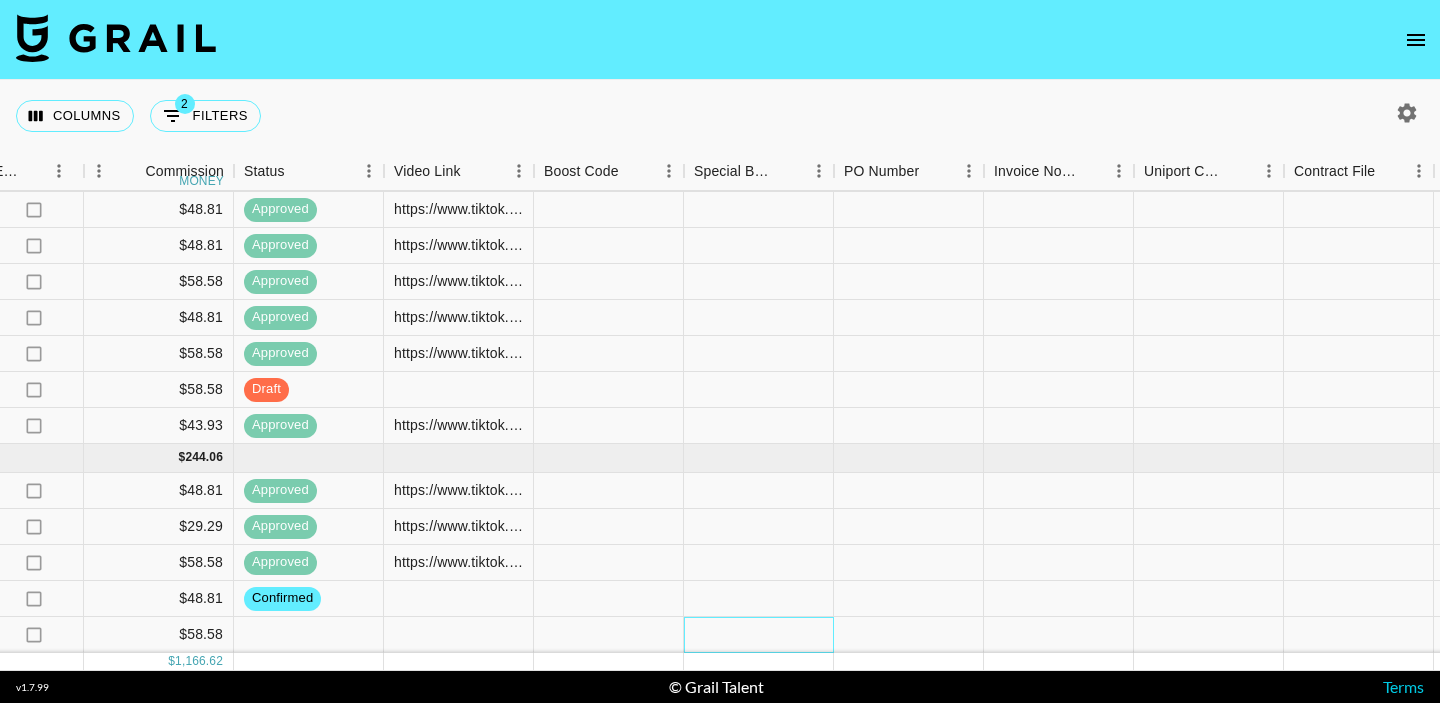 click at bounding box center [759, 635] 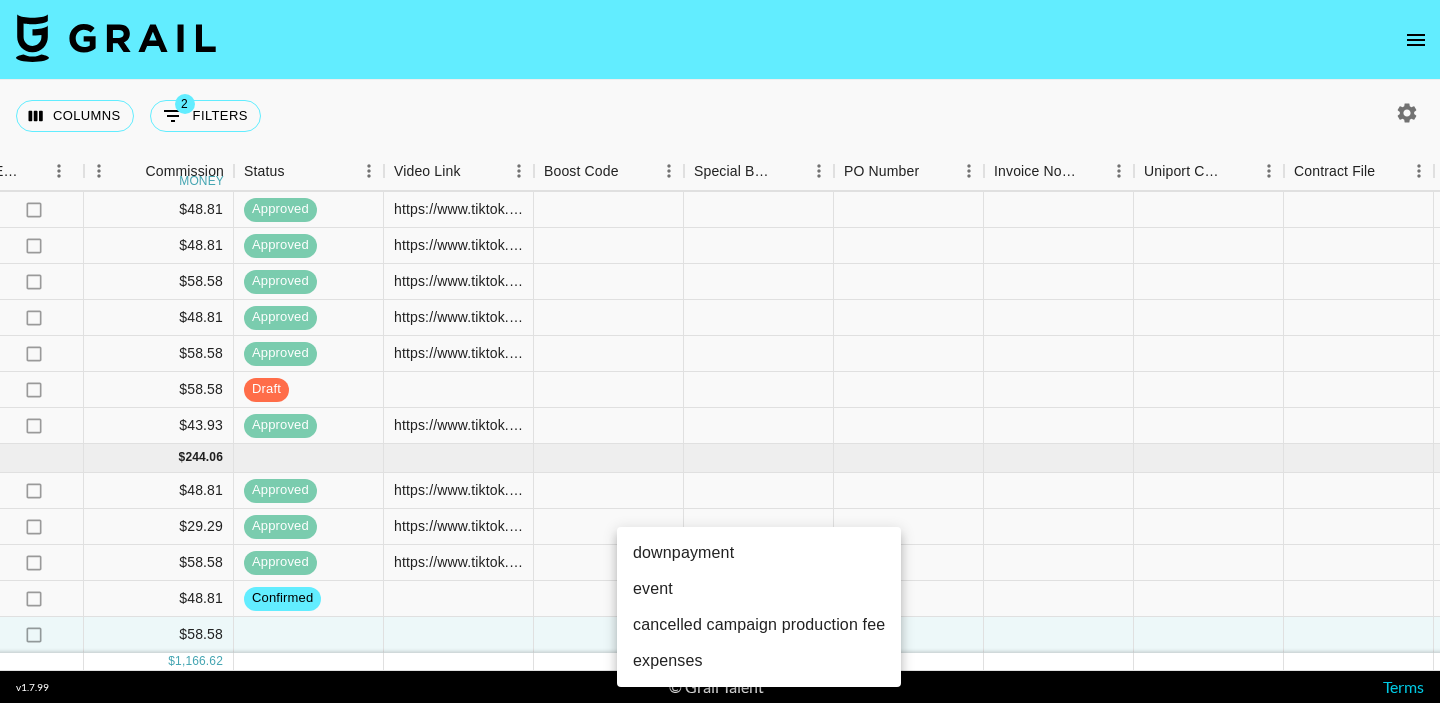 click on "downpayment" at bounding box center [759, 553] 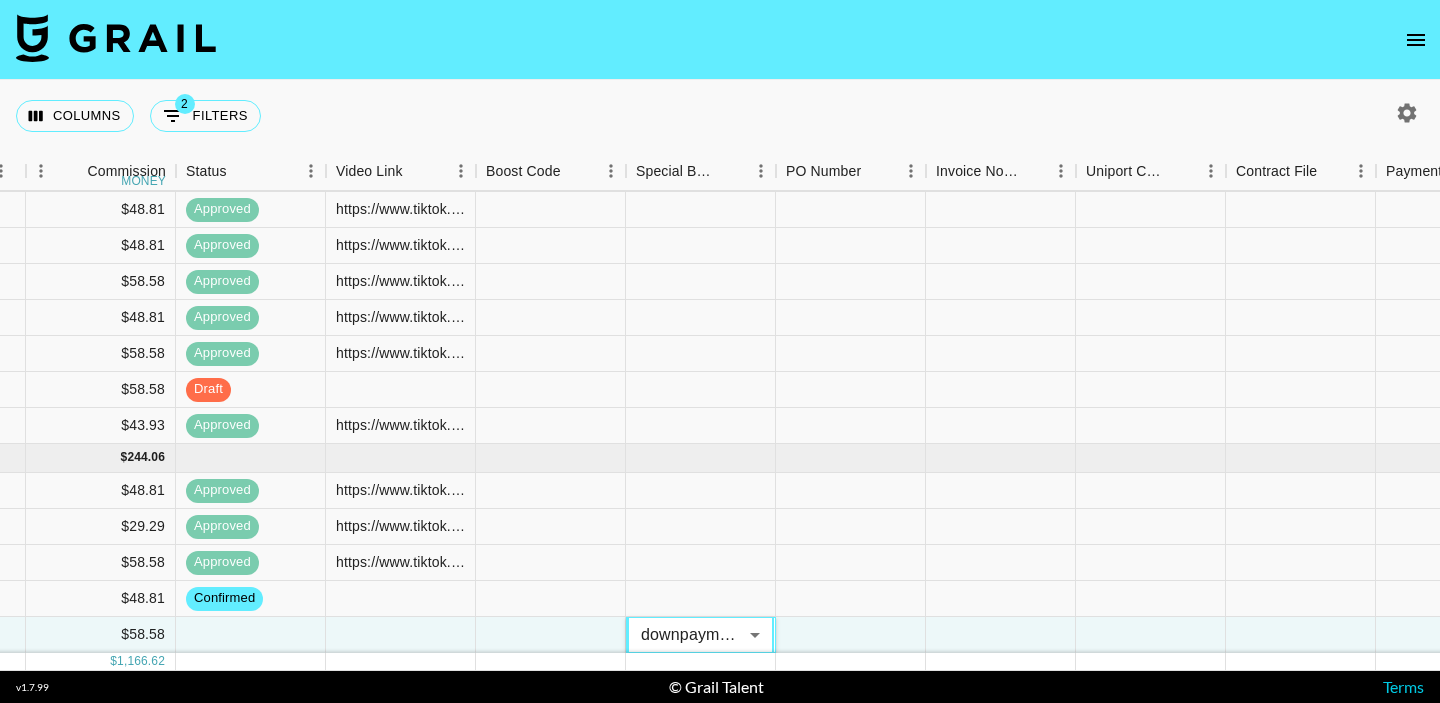 scroll, scrollTop: 460, scrollLeft: 2345, axis: both 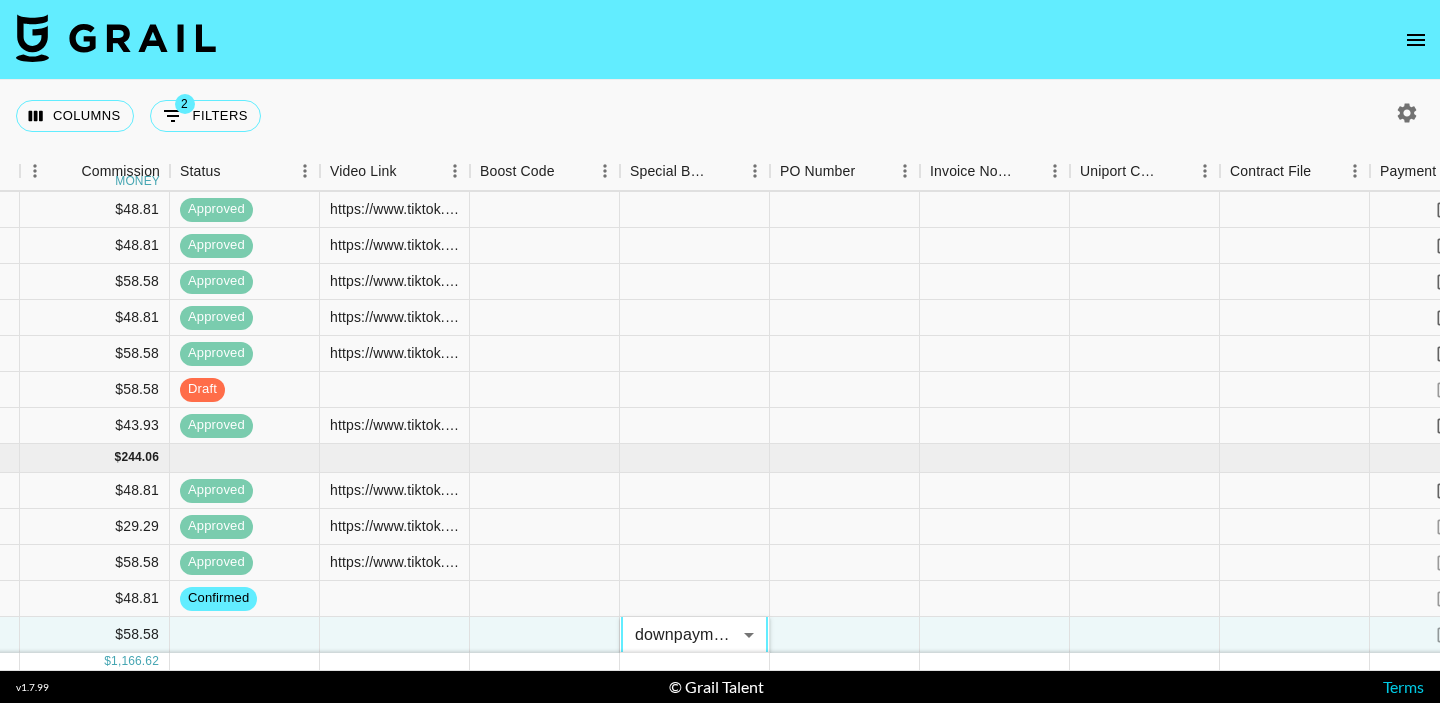 click on "Columns 2 Filters + Booking Month Due Grail Platform ID Airtable ID Talent Manager Client Booker Campaign (Type) Date Created Created by Grail Team Month Due 2 Currency Booking Price money Creator Commmission Override External Commission money Expenses: Remove Commission? Commission money Status Video Link Boost Code Special Booking Type PO Number Invoice Notes Uniport Contact Email Contract File Payment Sent Payment Sent Date Invoice Link Actions 7hV0IBEZZOGjRfTHhxcs rec8waCObPRliRtY0 tristipoopoo brianna.gorski@grail-talent.com Warner Records jun.park@warnerrecords.com original sound ray/benson boone  7/16/2025 yes Jul '25  USD $500.00 no $48.81 approved https://www.tiktok.com/@tristipoopoo/video/7528092692945833247?is_from_webapp=1&sender_device=pc&web_id=7496600918692267566 yes 7/21/2025 https://in.xero.com/y8oPqvzzONDG0fsfLYqU0t0OPE1ovKjjpUw1LuqR Nsu6Osbeq5UIFzmRyIC5 recJDRyBliKuQNY8n tristipoopoo brianna.gorski@grail-talent.com LV8 arianna@lv8.co Not the one - Ian Harrison 7/16/2025 yes Jul '25  USD no" at bounding box center [720, 351] 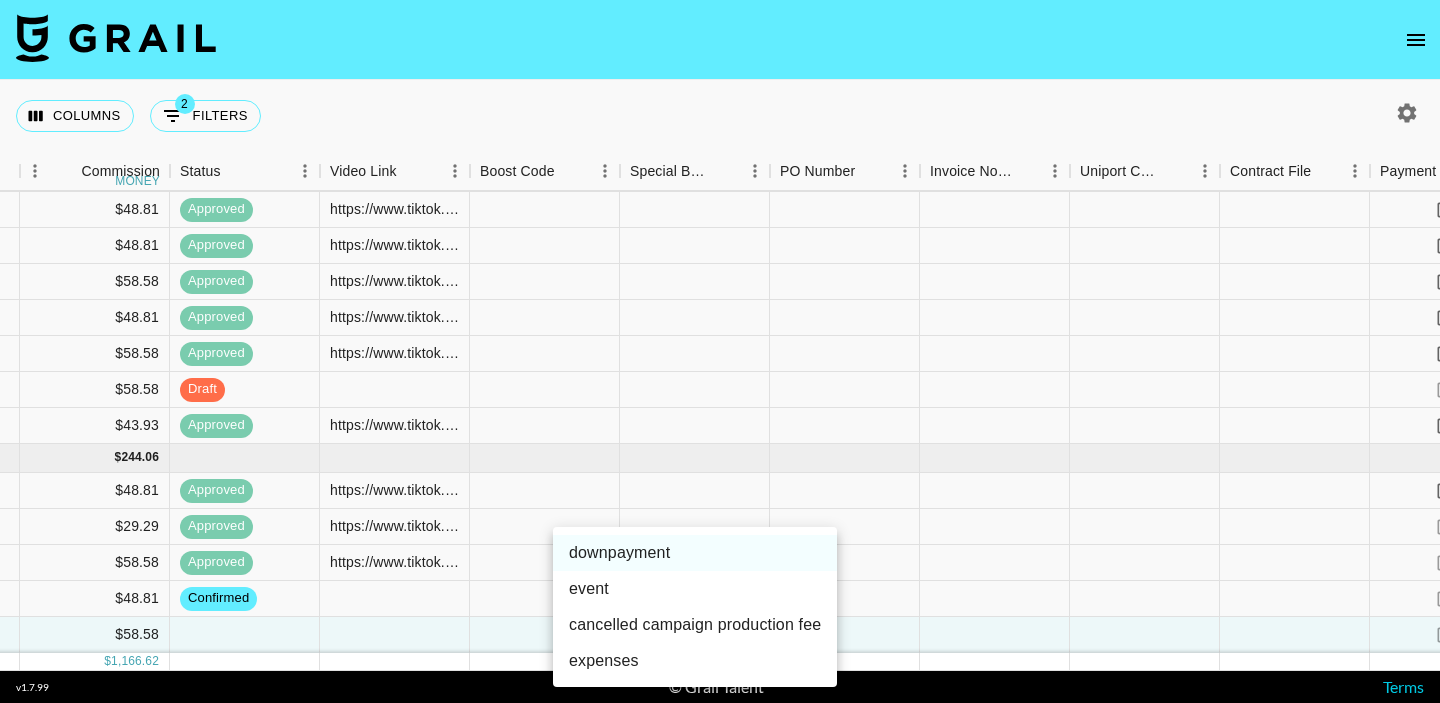 click at bounding box center [720, 351] 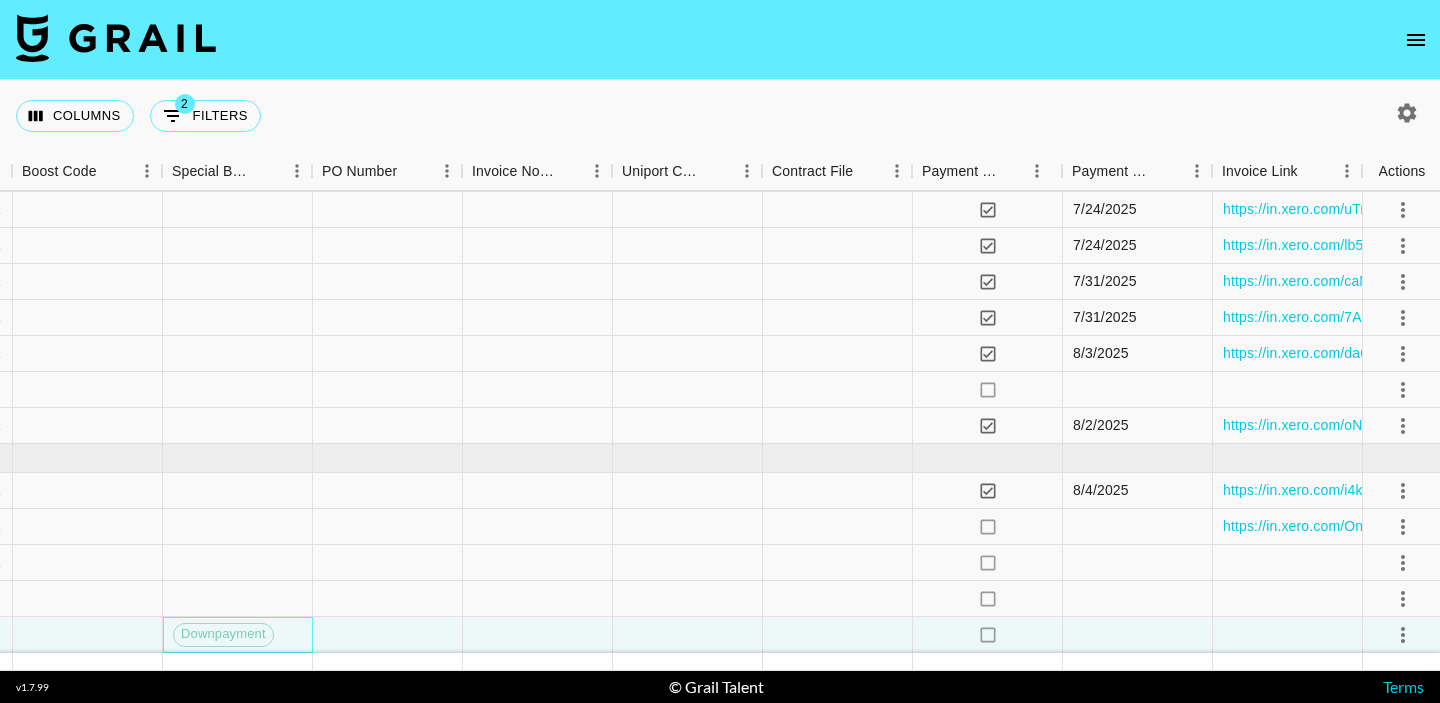 scroll, scrollTop: 460, scrollLeft: 2805, axis: both 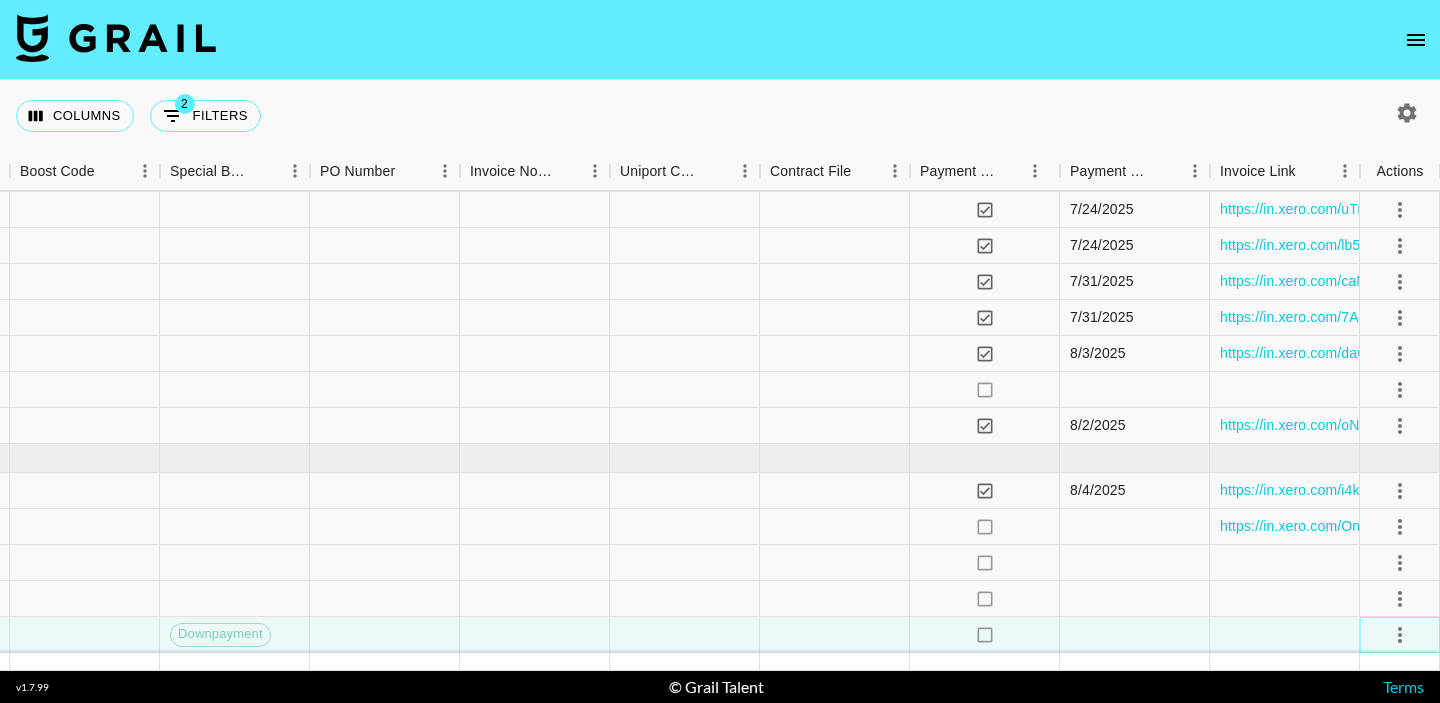 click 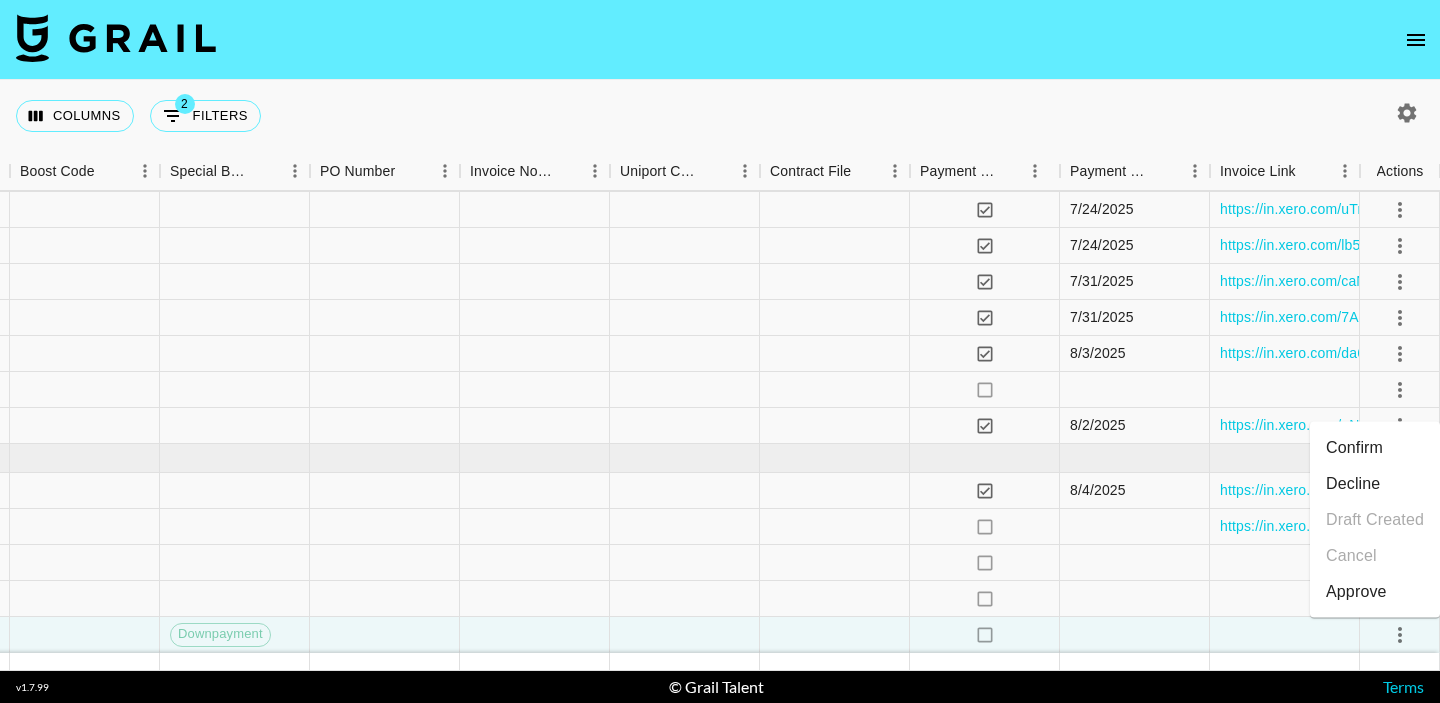 click on "Confirm" at bounding box center [1375, 448] 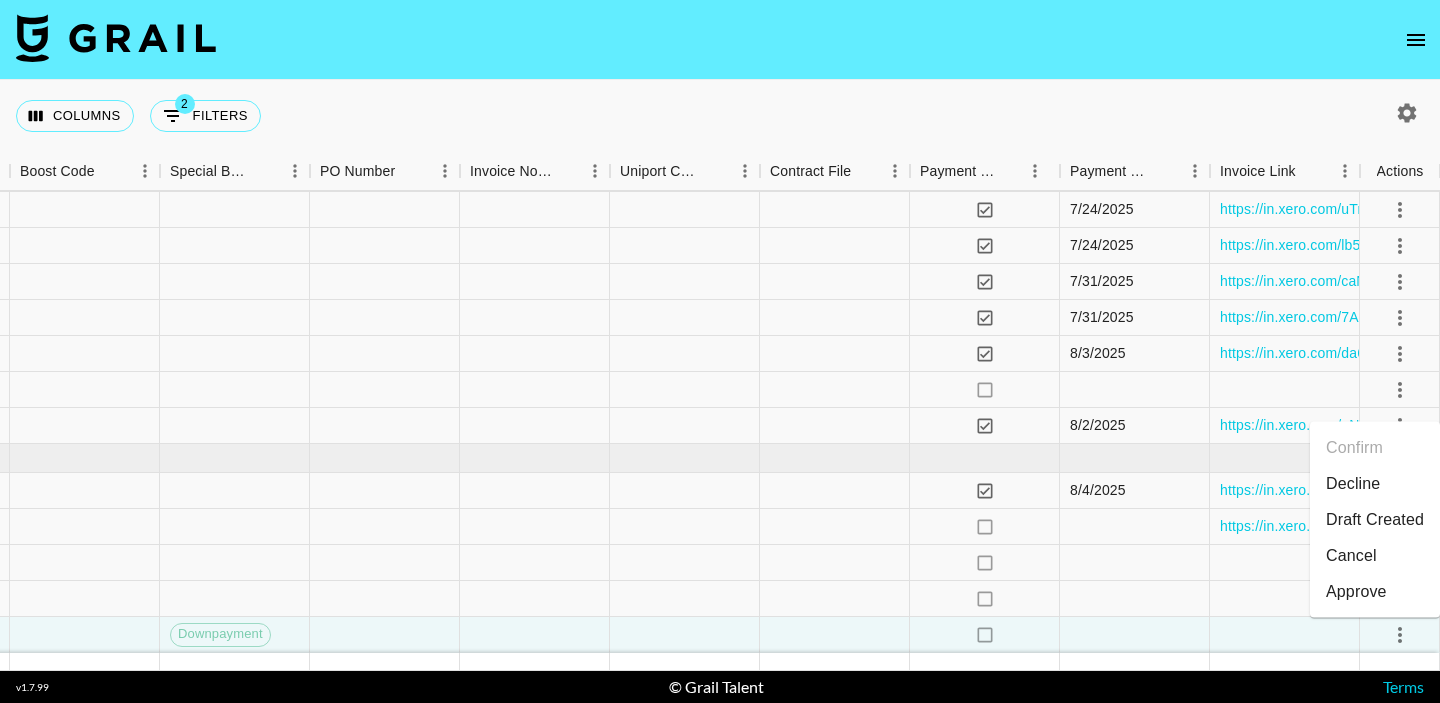 click on "Approve" at bounding box center [1356, 592] 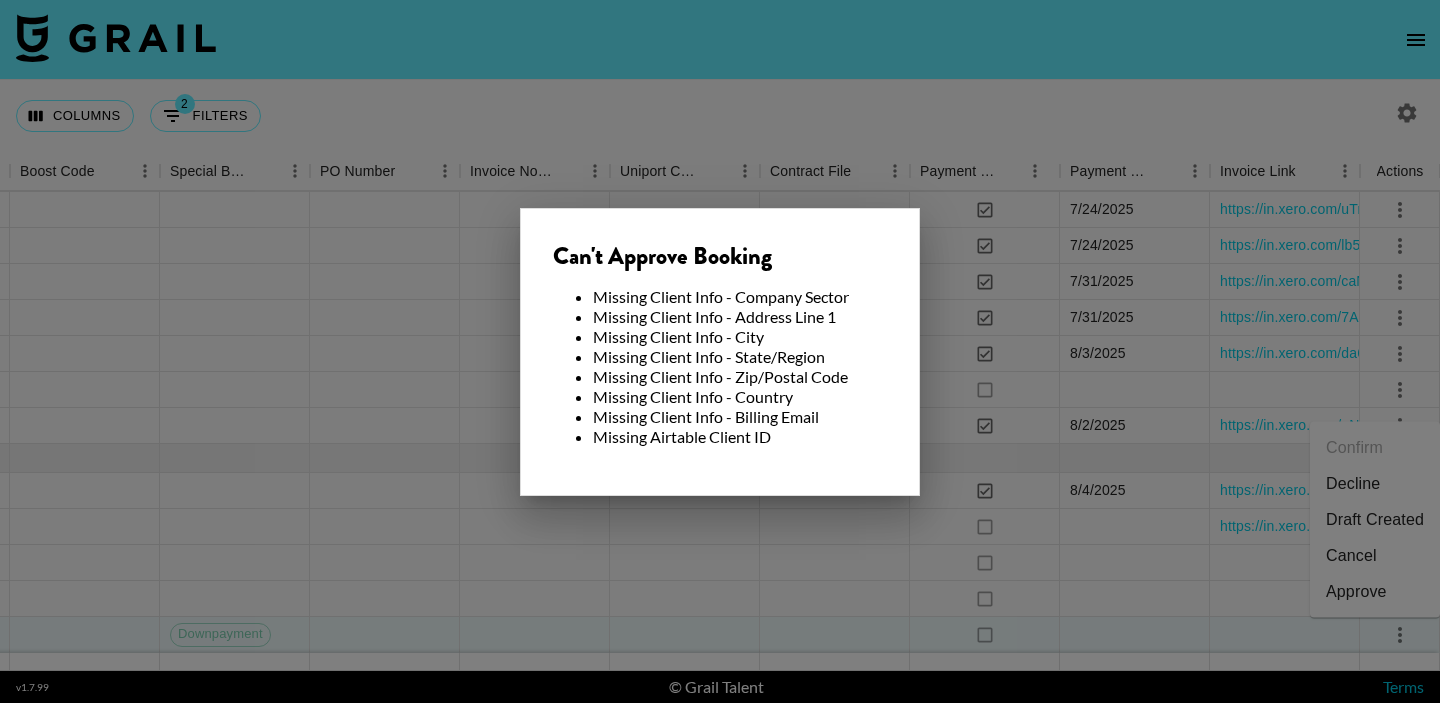 click at bounding box center [720, 351] 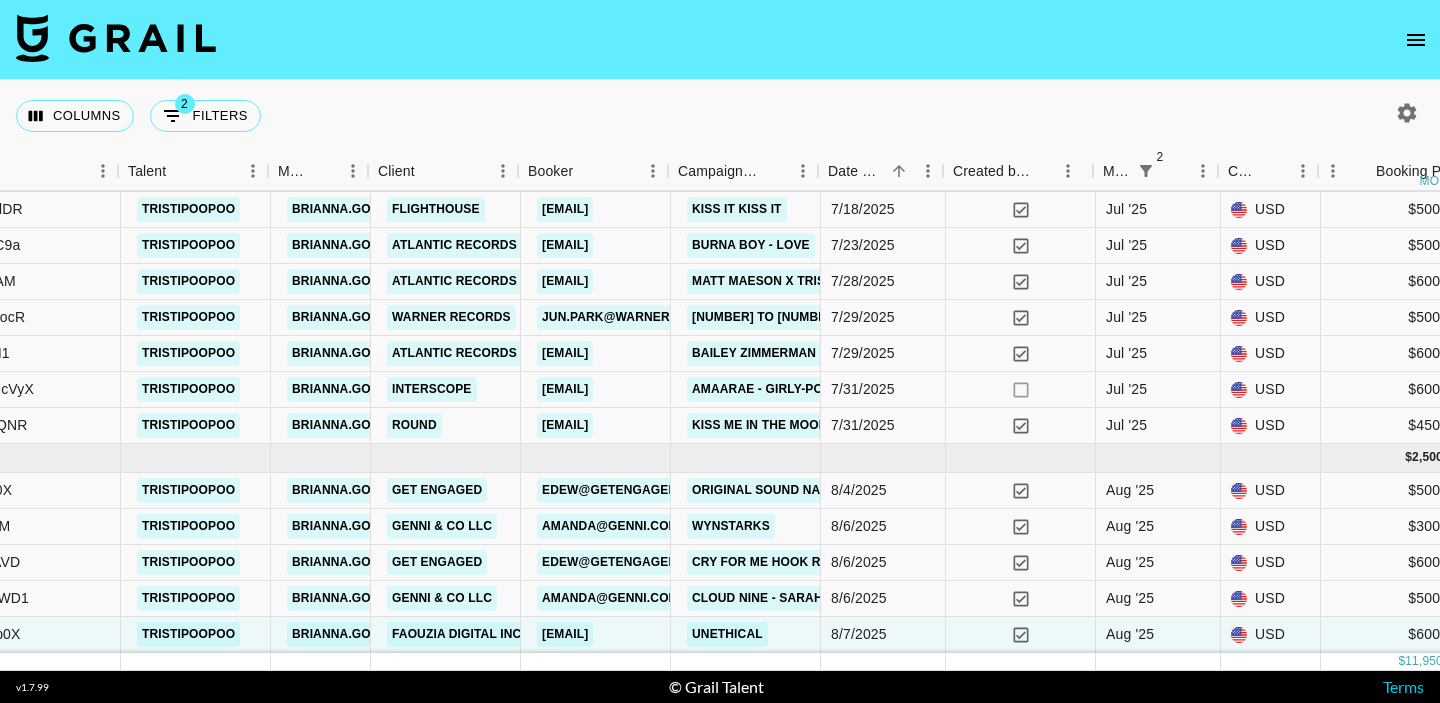 scroll, scrollTop: 460, scrollLeft: 541, axis: both 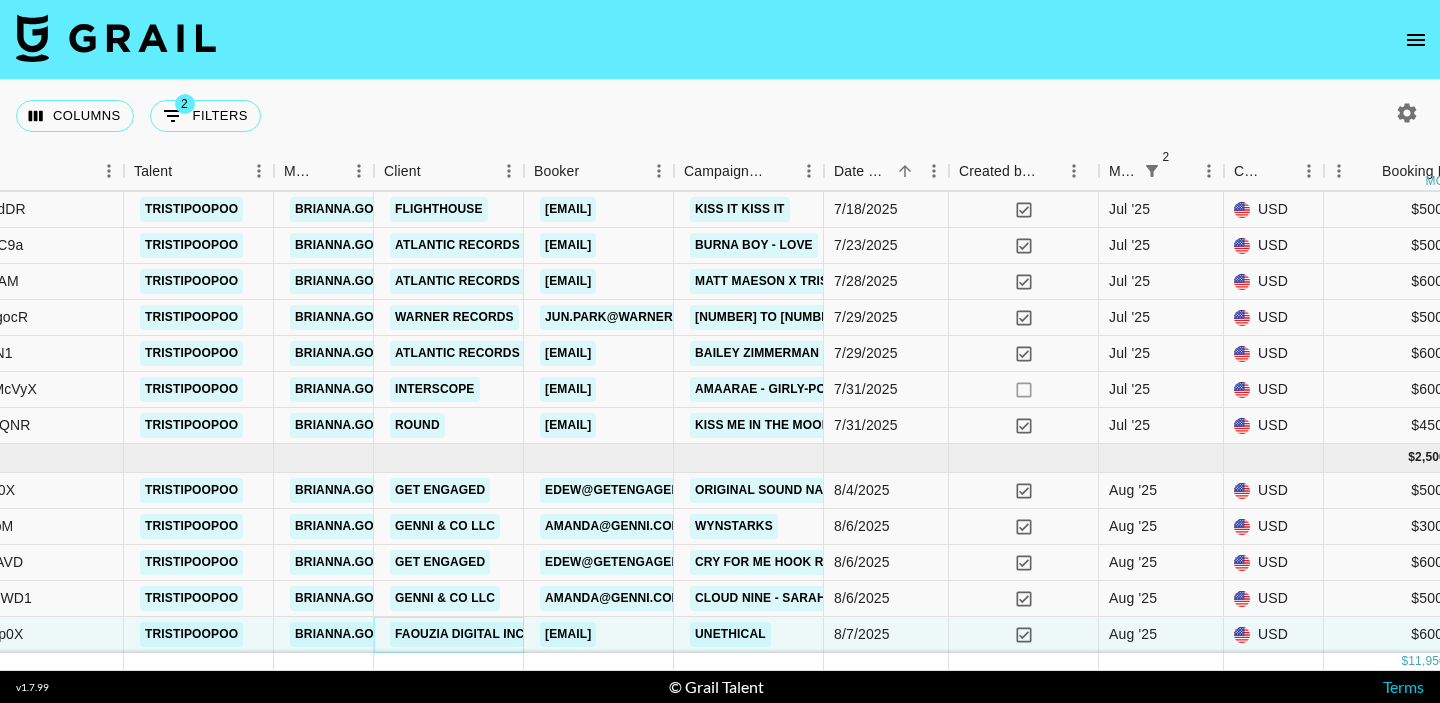 click on "Faouzia Digital Inc" at bounding box center (459, 634) 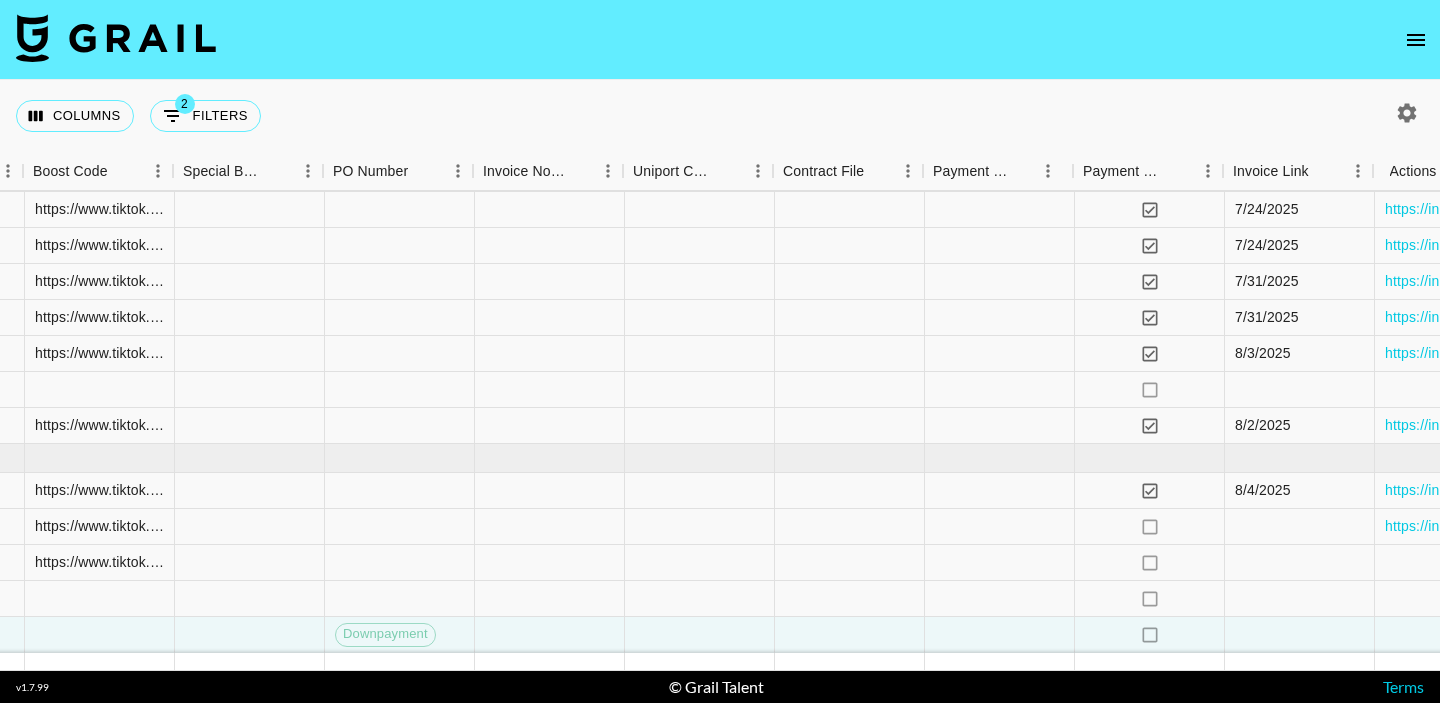 scroll, scrollTop: 460, scrollLeft: 2805, axis: both 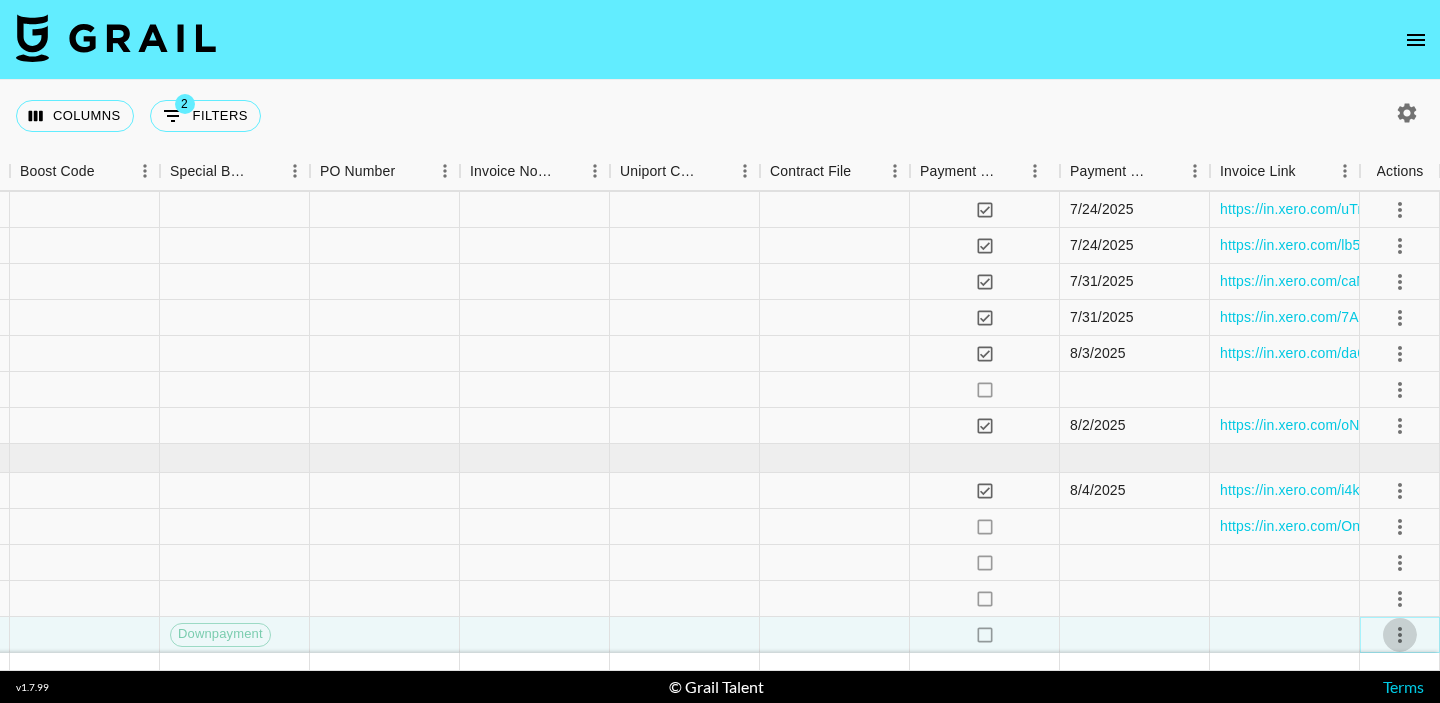 click 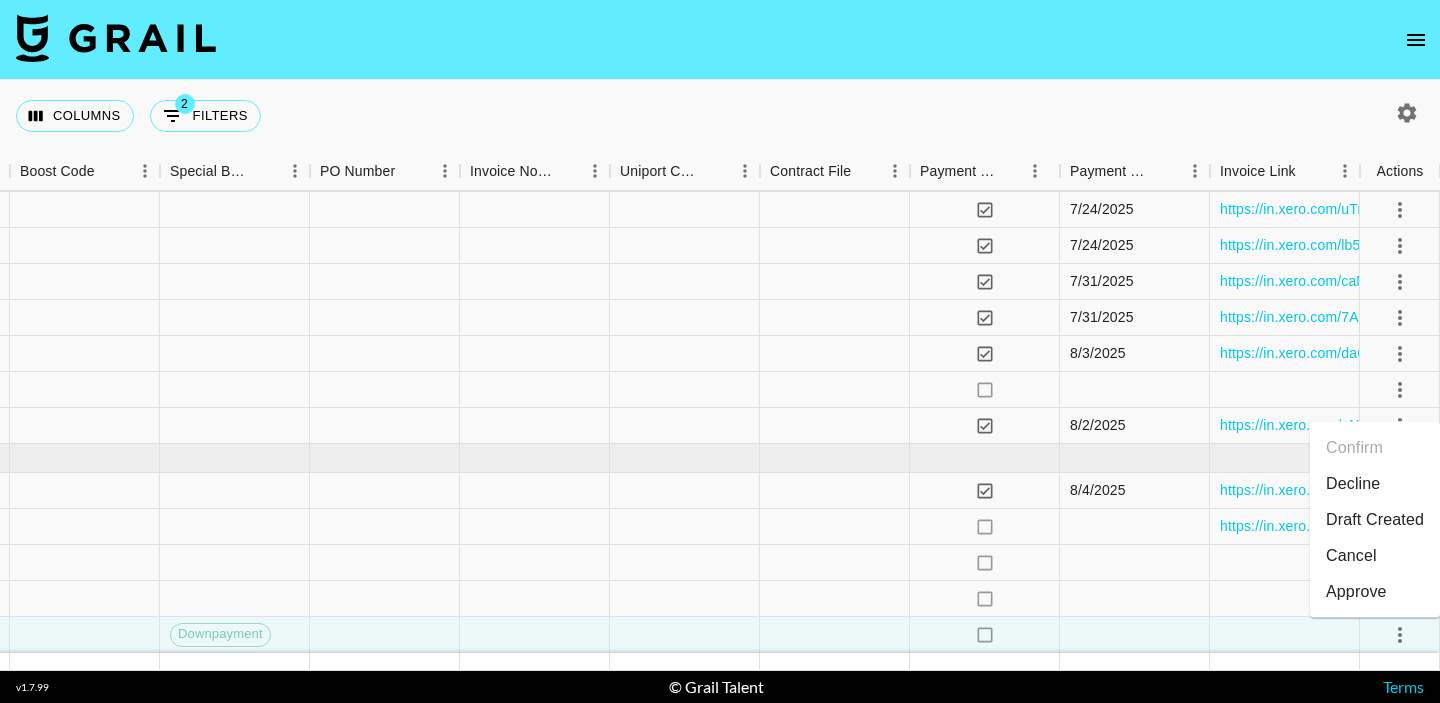 click on "Approve" at bounding box center [1356, 592] 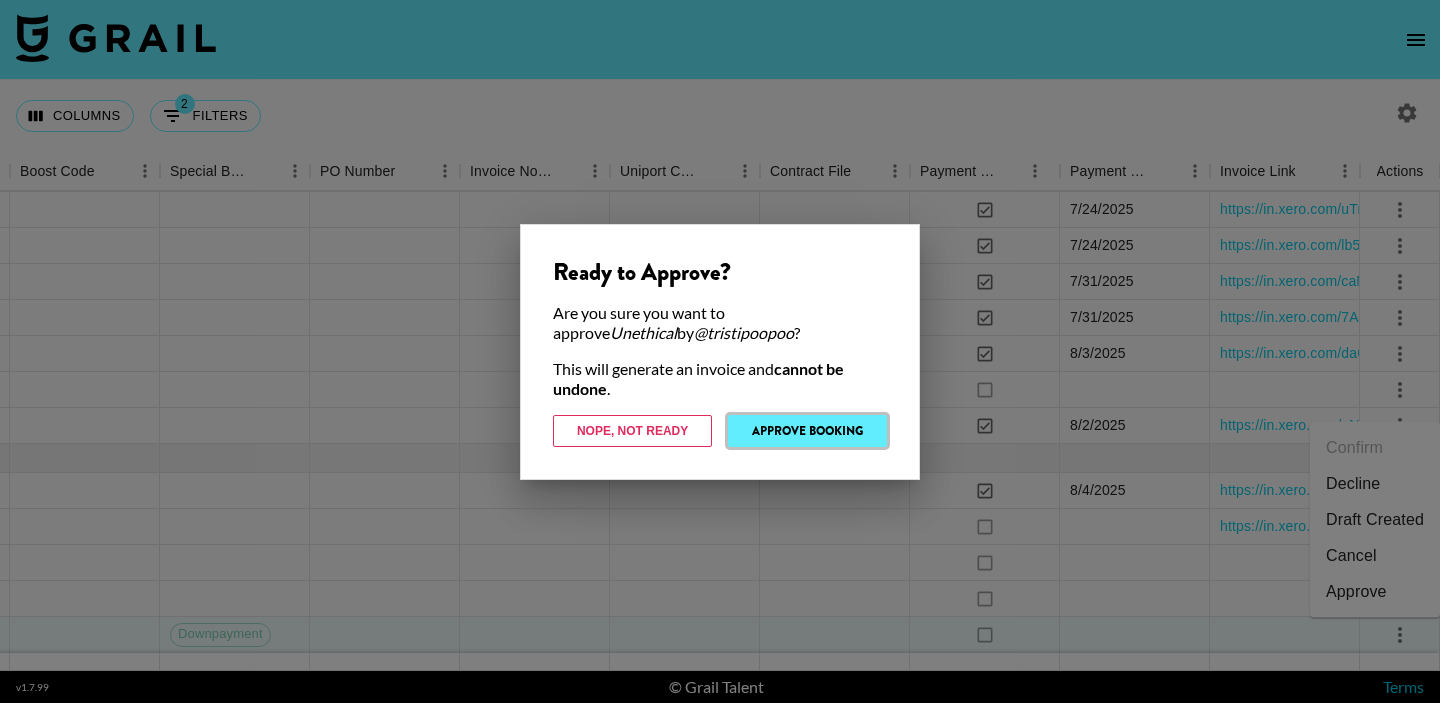 click on "Approve Booking" at bounding box center [807, 431] 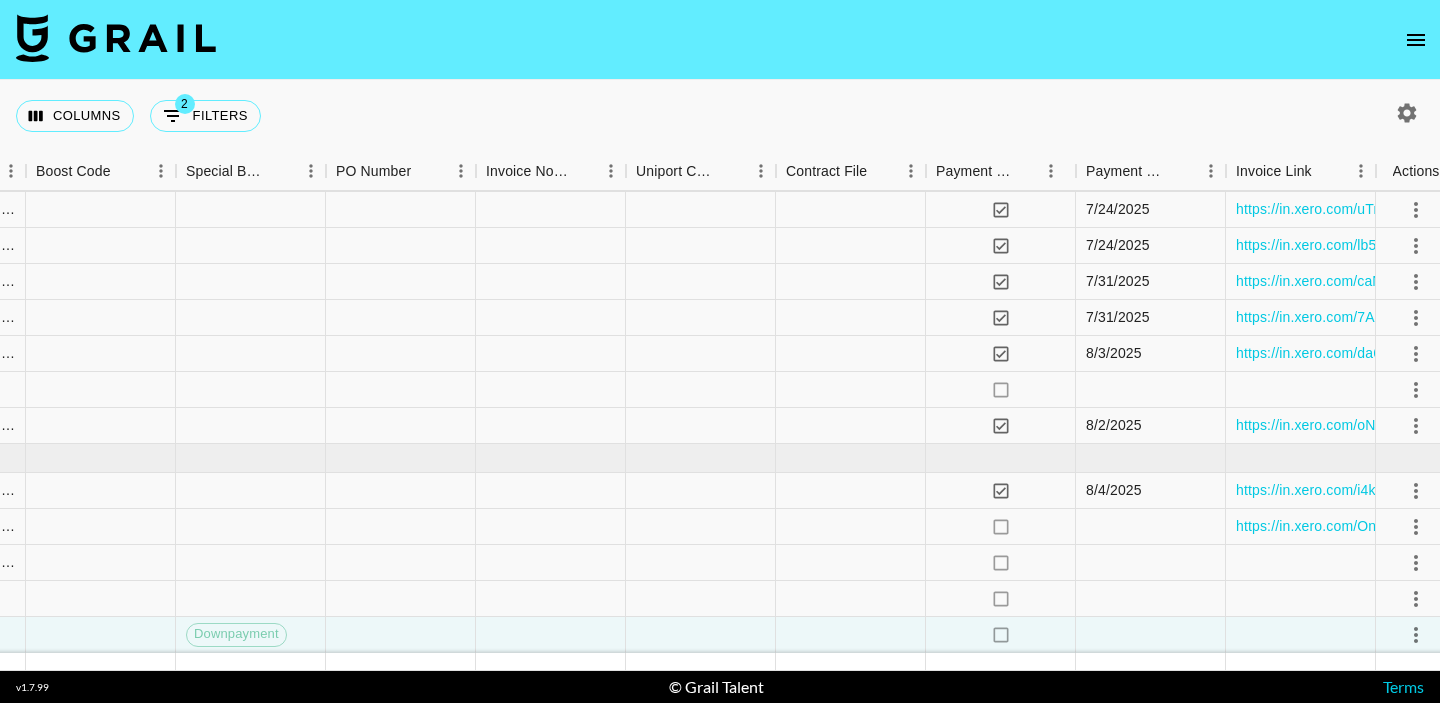 scroll, scrollTop: 460, scrollLeft: 2805, axis: both 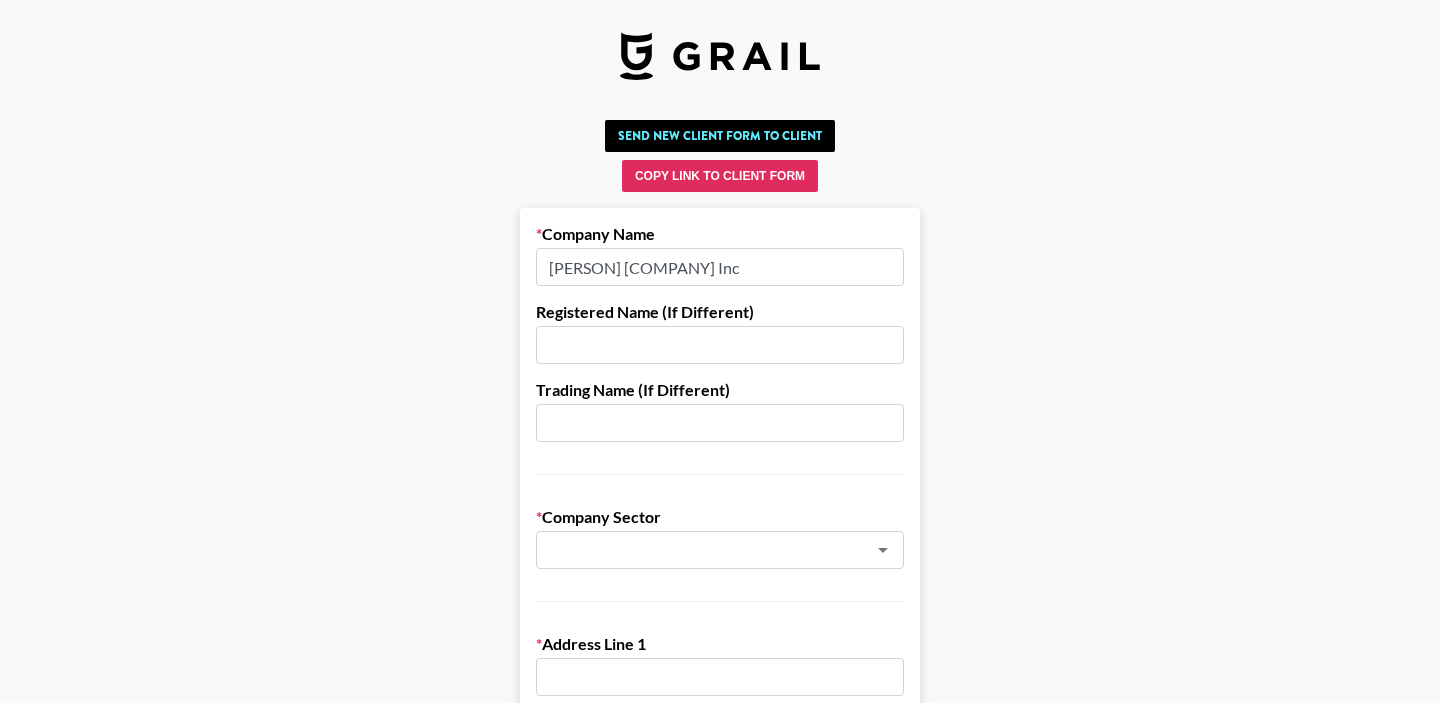 drag, startPoint x: 711, startPoint y: 264, endPoint x: 611, endPoint y: 266, distance: 100.02 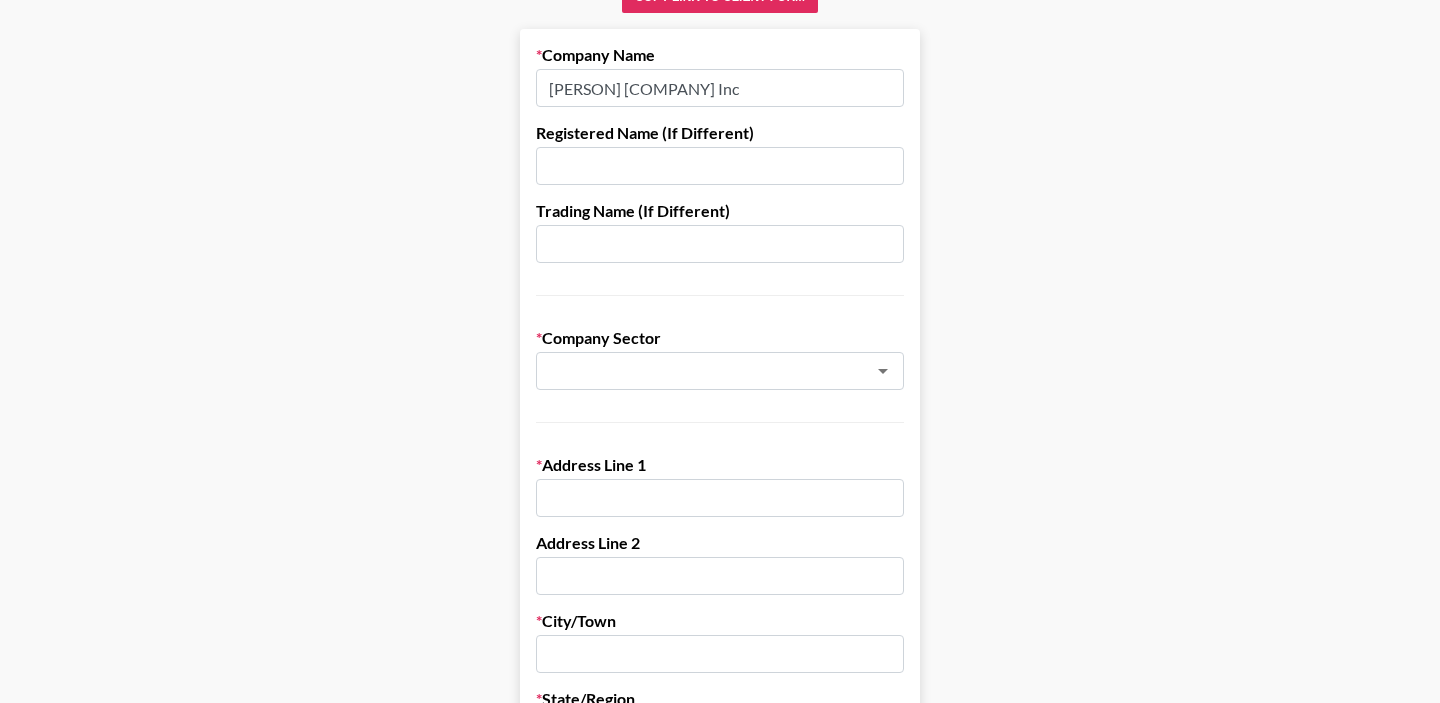 scroll, scrollTop: 180, scrollLeft: 0, axis: vertical 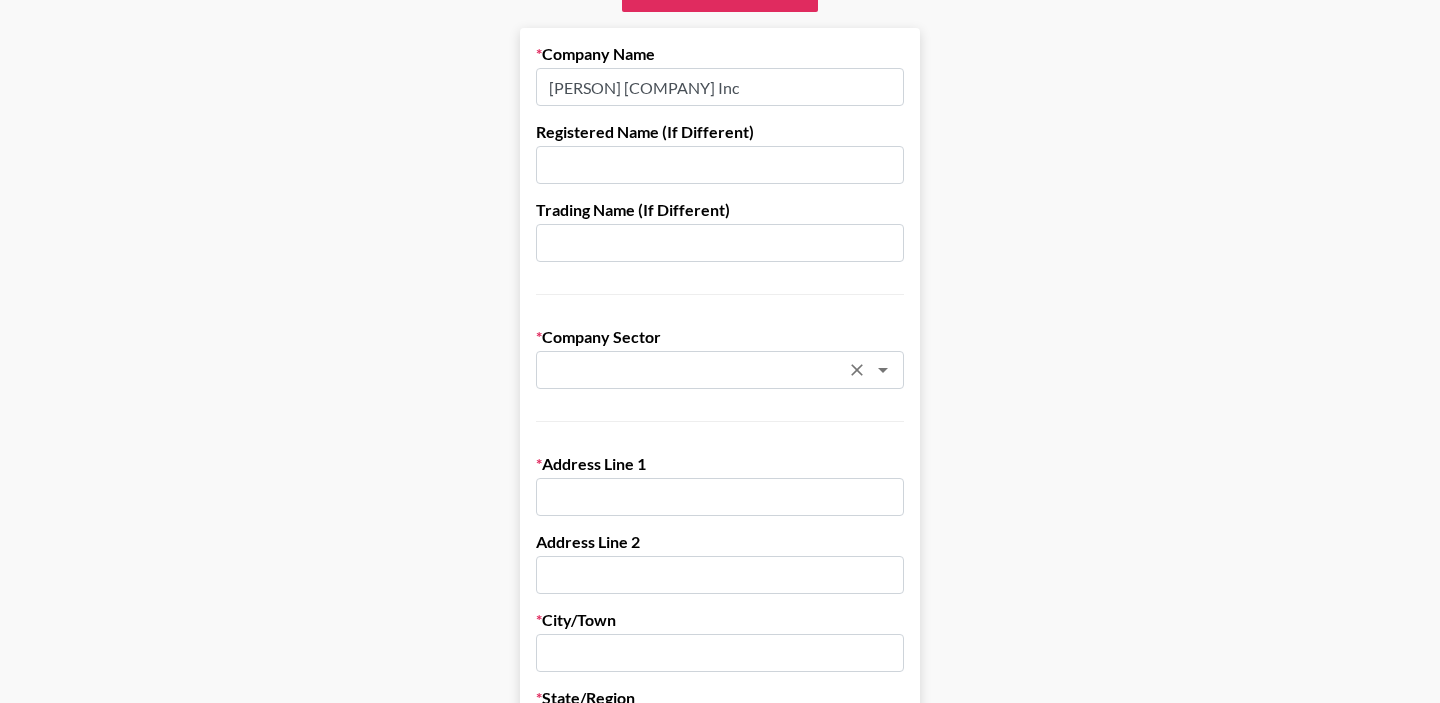 click on "​" at bounding box center (720, 370) 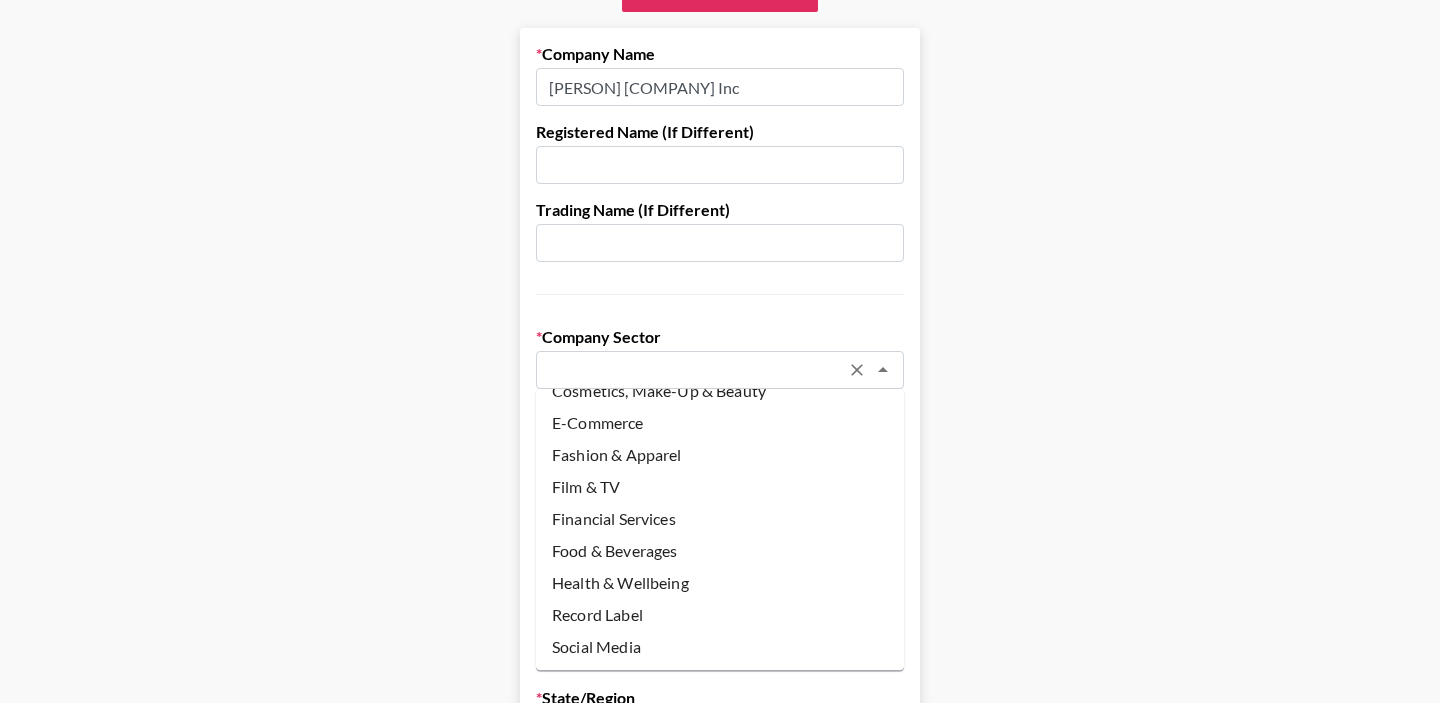 scroll, scrollTop: 183, scrollLeft: 0, axis: vertical 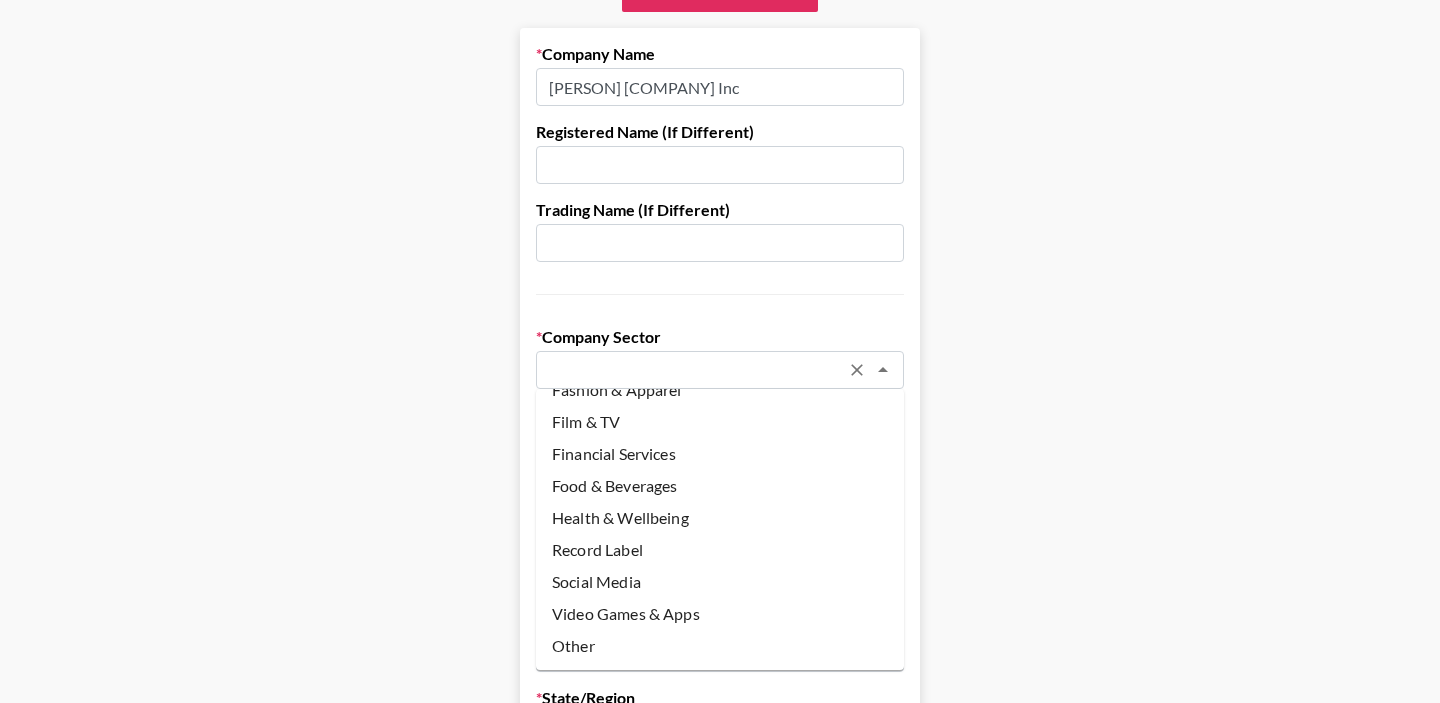 click on "Other" at bounding box center (720, 646) 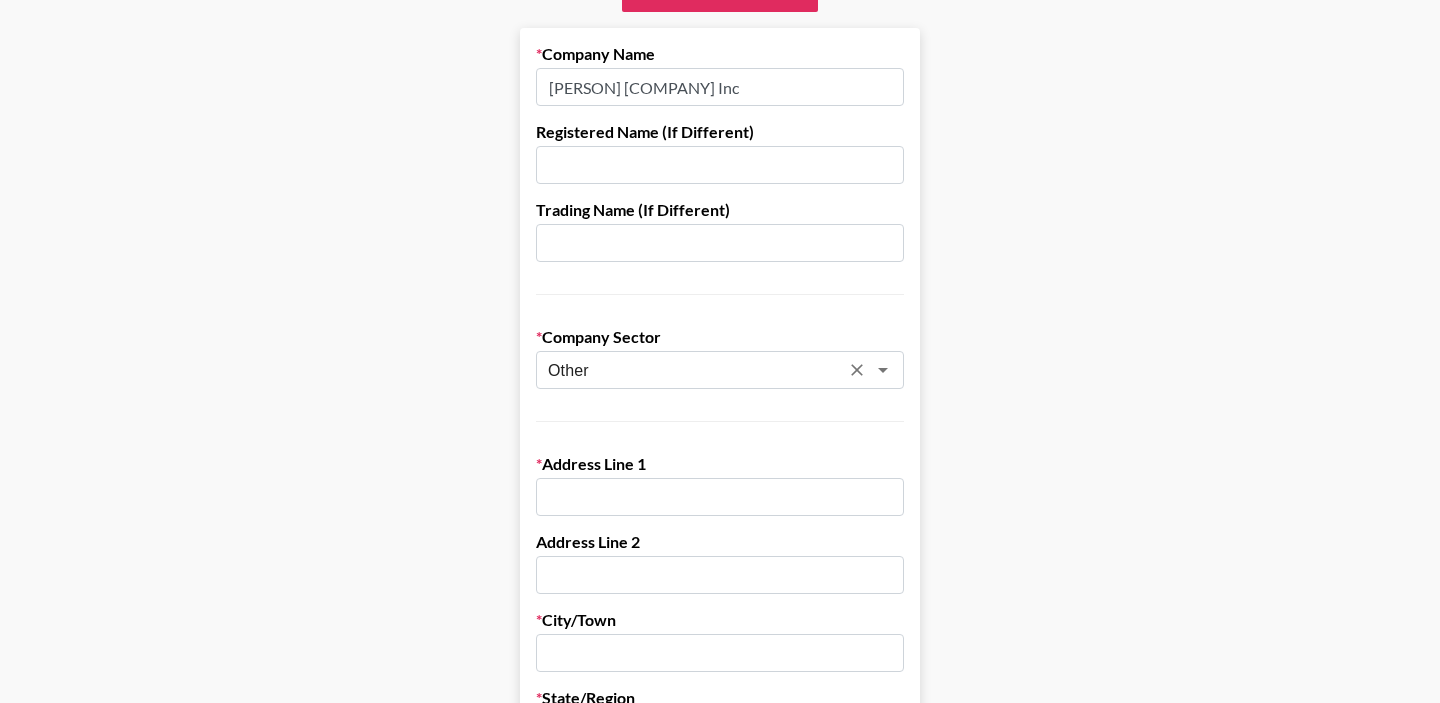 click at bounding box center [720, 497] 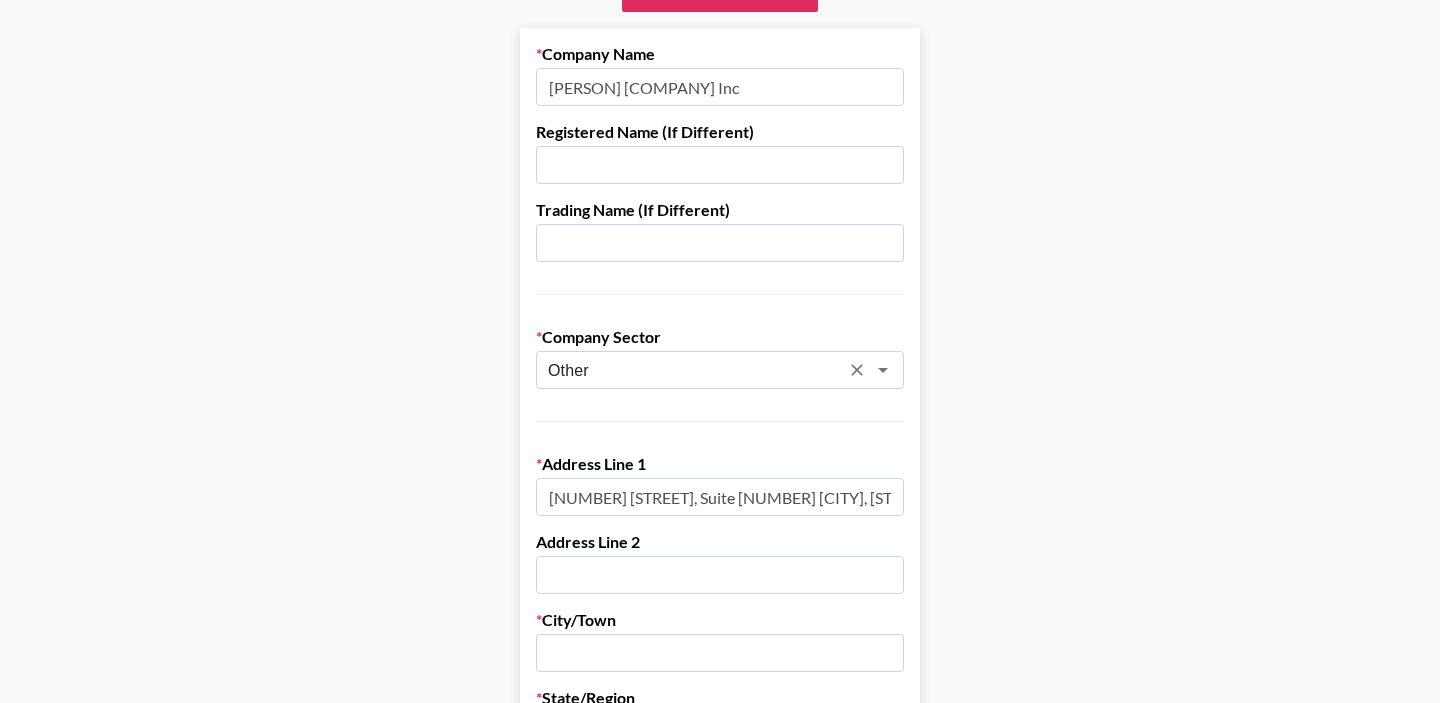 scroll, scrollTop: 0, scrollLeft: 84, axis: horizontal 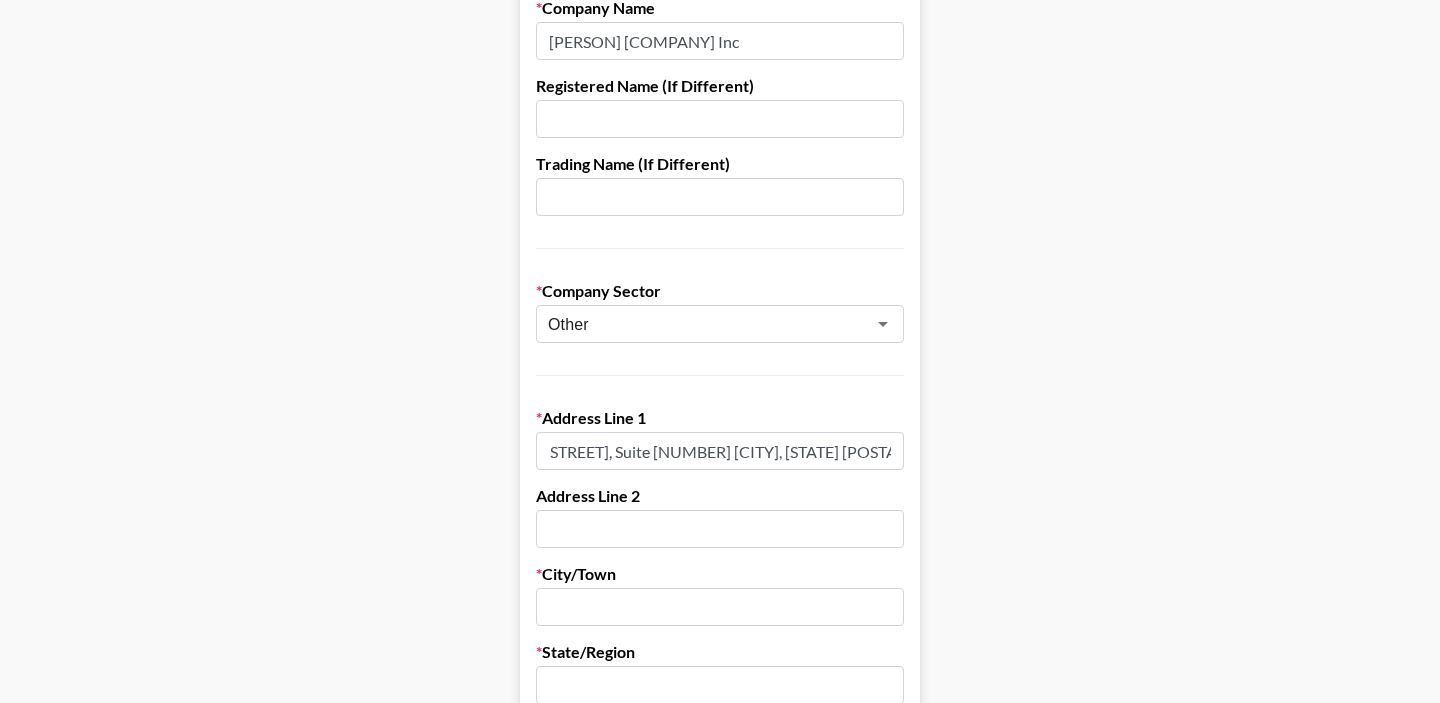 drag, startPoint x: 692, startPoint y: 444, endPoint x: 908, endPoint y: 449, distance: 216.05786 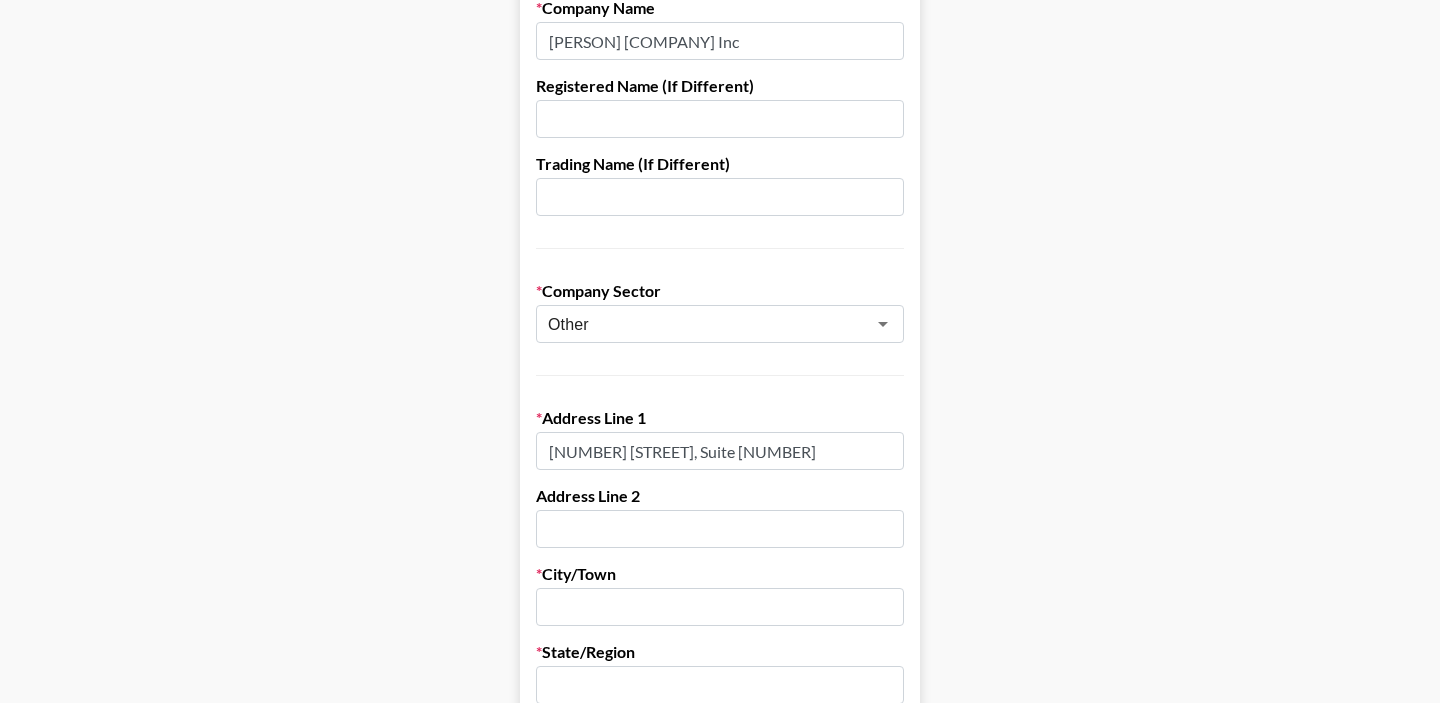scroll, scrollTop: 0, scrollLeft: 0, axis: both 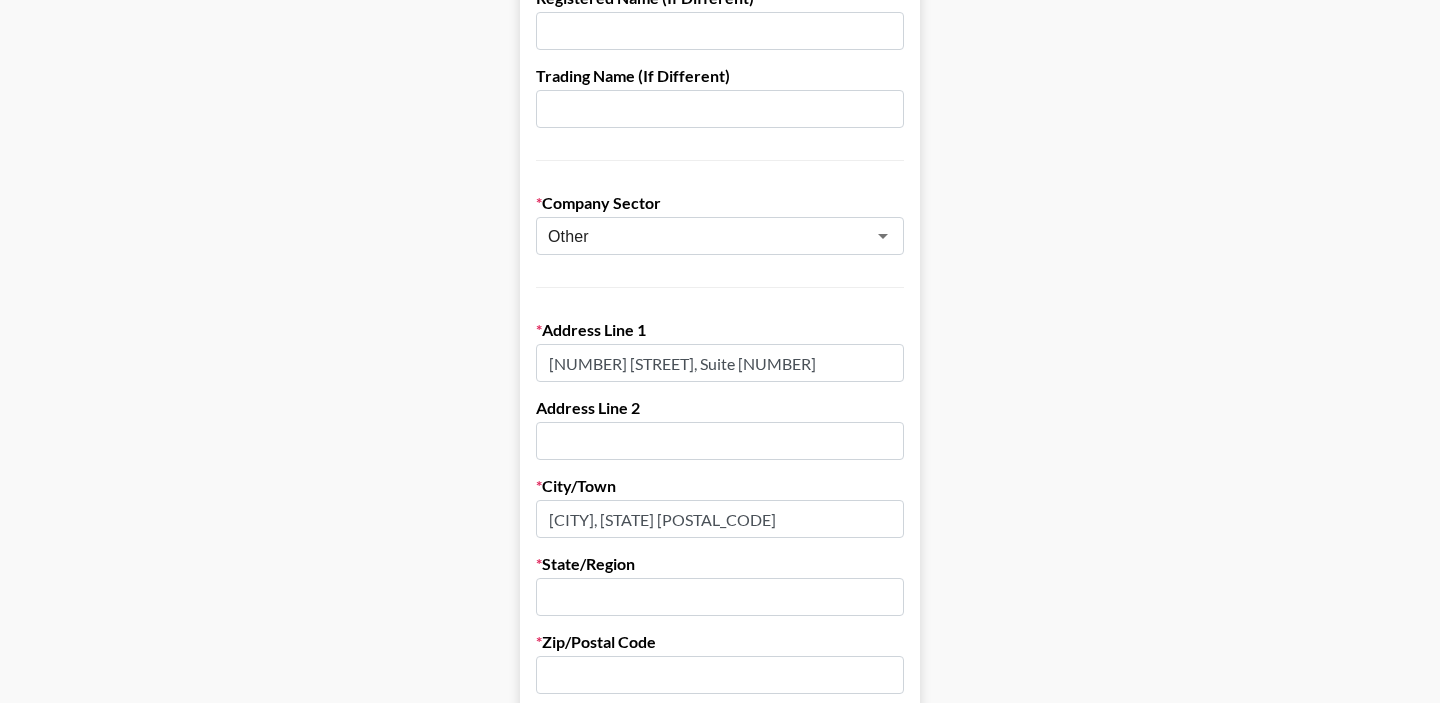 type on "Burlington, Ontario L7N 3T1" 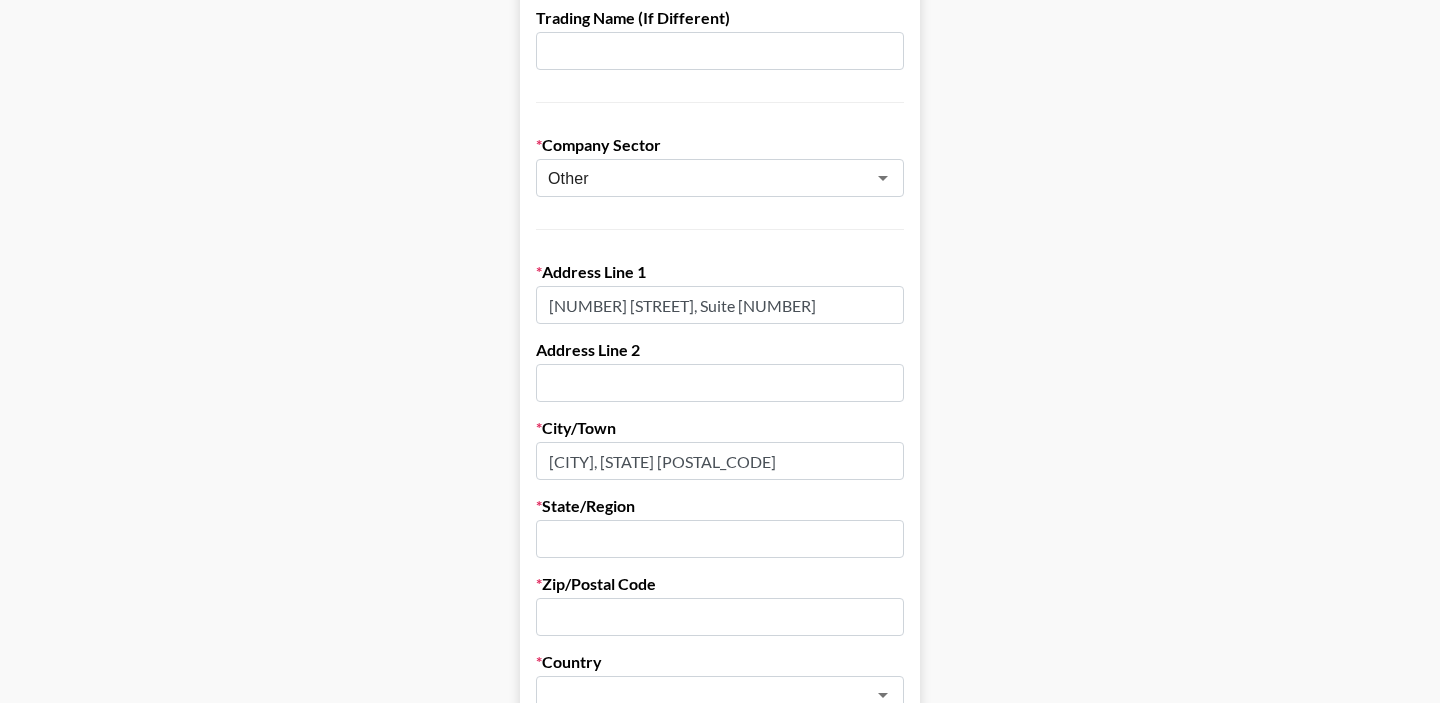 scroll, scrollTop: 382, scrollLeft: 0, axis: vertical 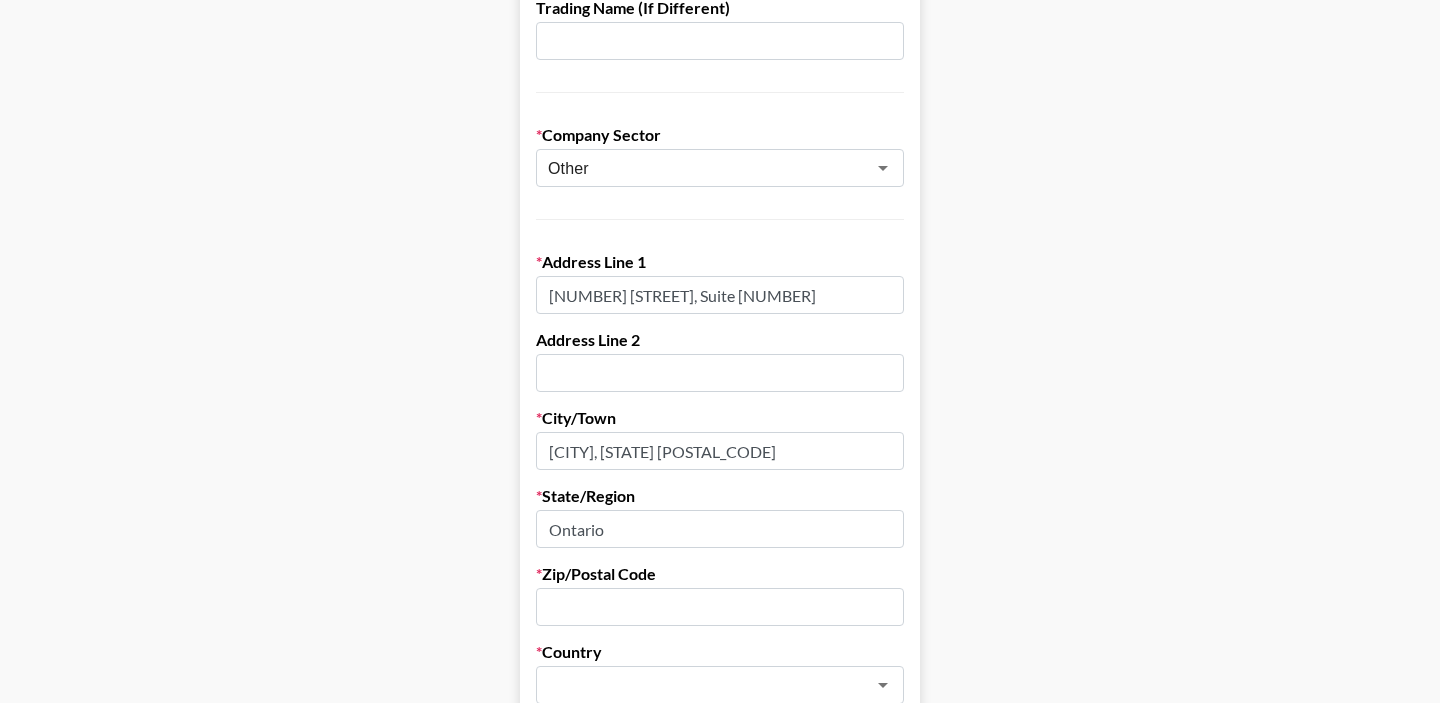 type on "Ontario" 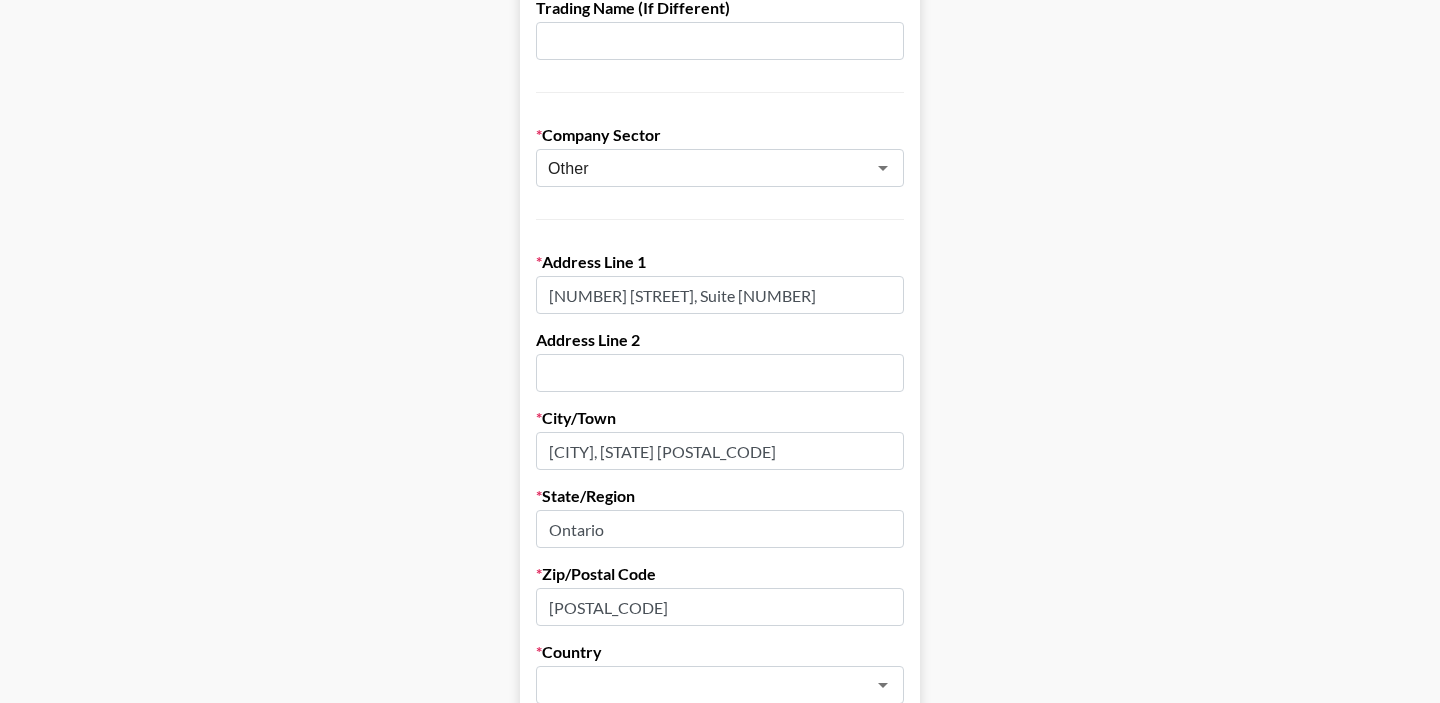type on "L7N 3T1" 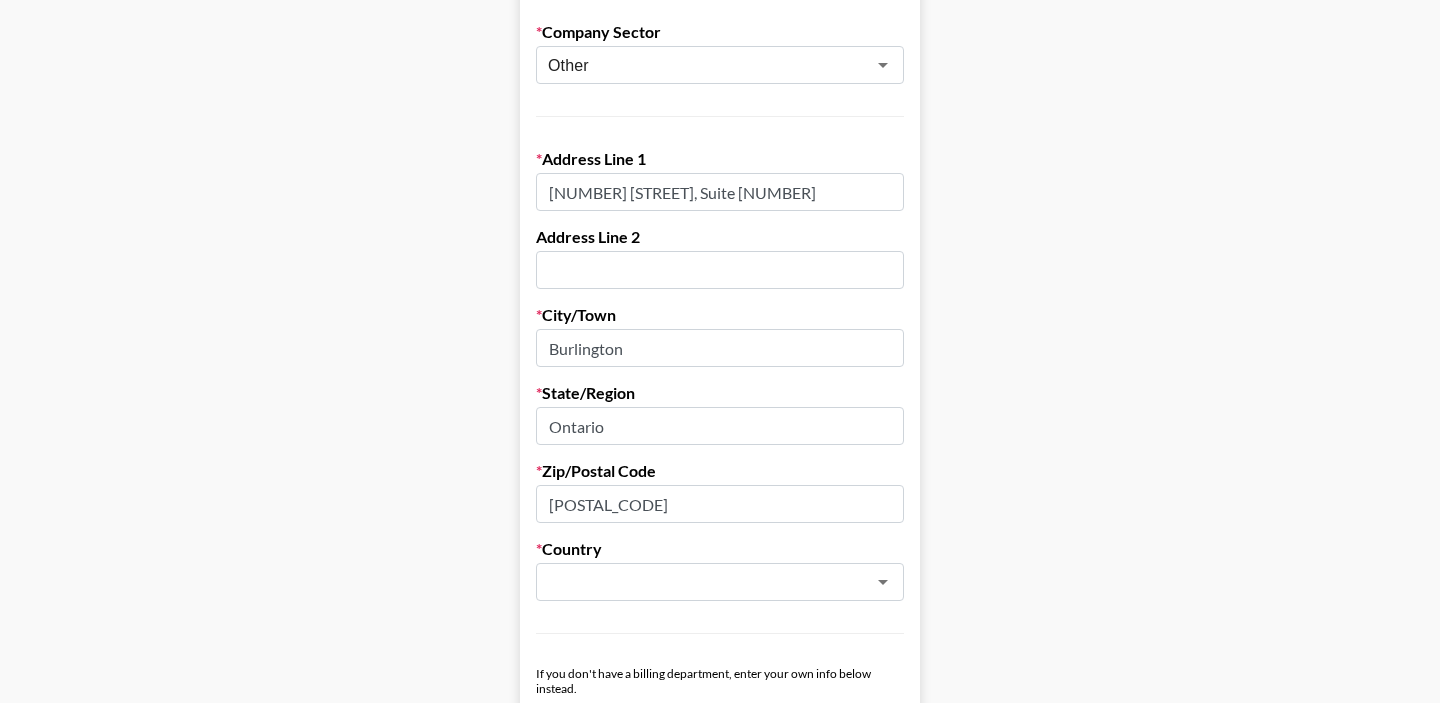 scroll, scrollTop: 487, scrollLeft: 0, axis: vertical 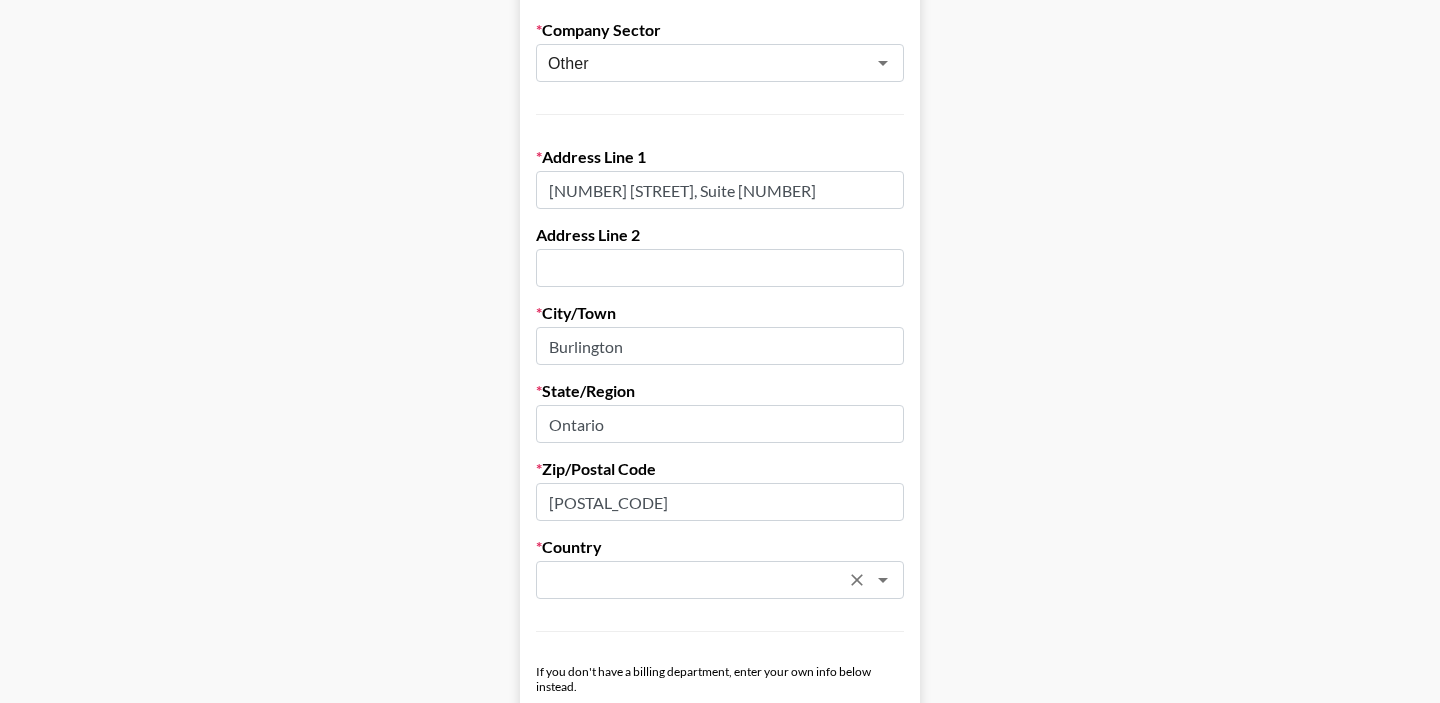 type on "Burlington" 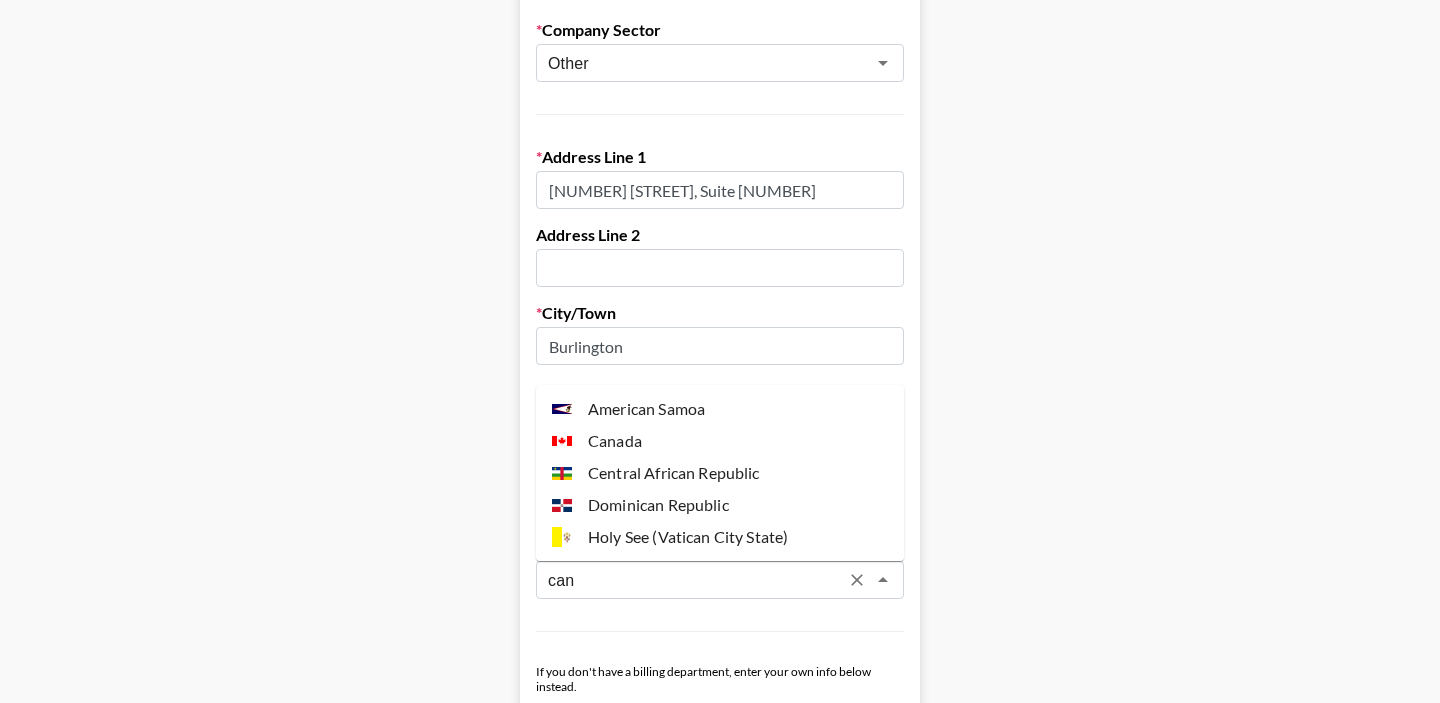 click on "Canada" at bounding box center [720, 441] 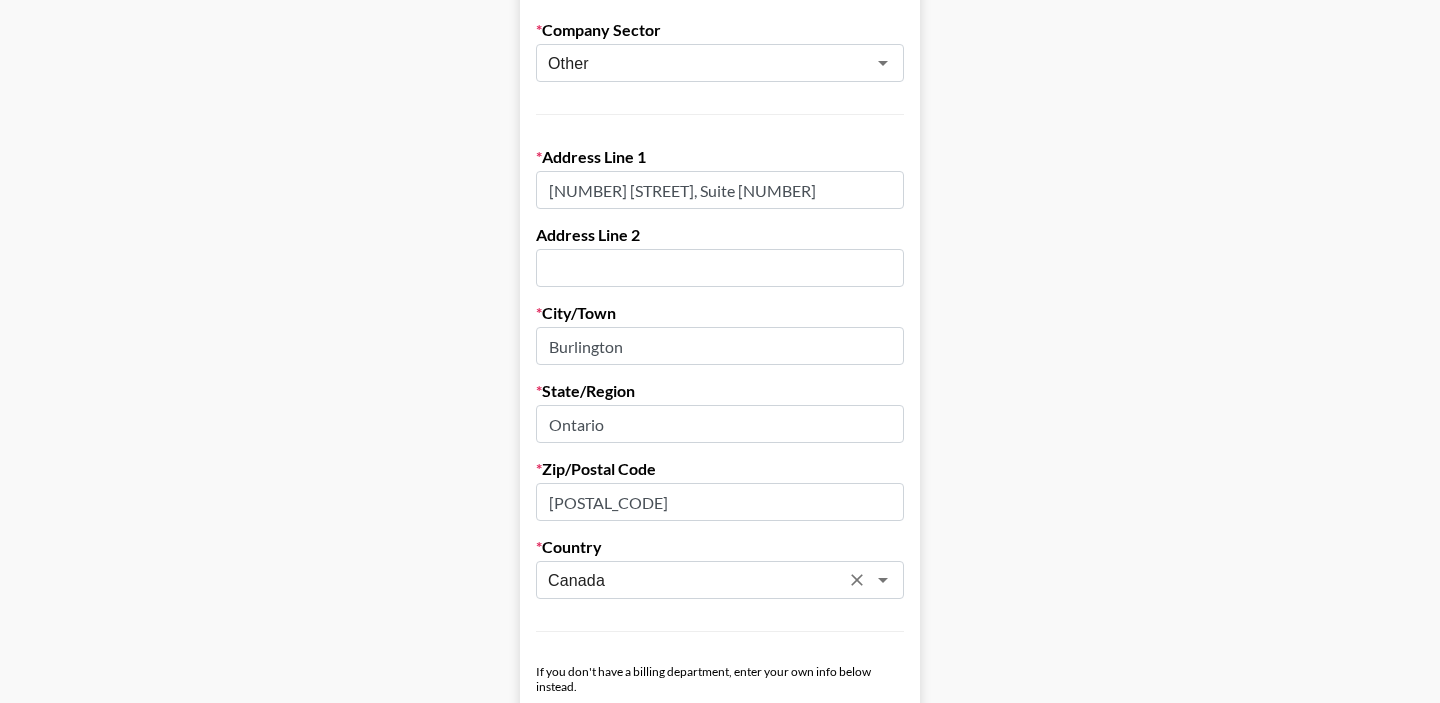 type on "Canada" 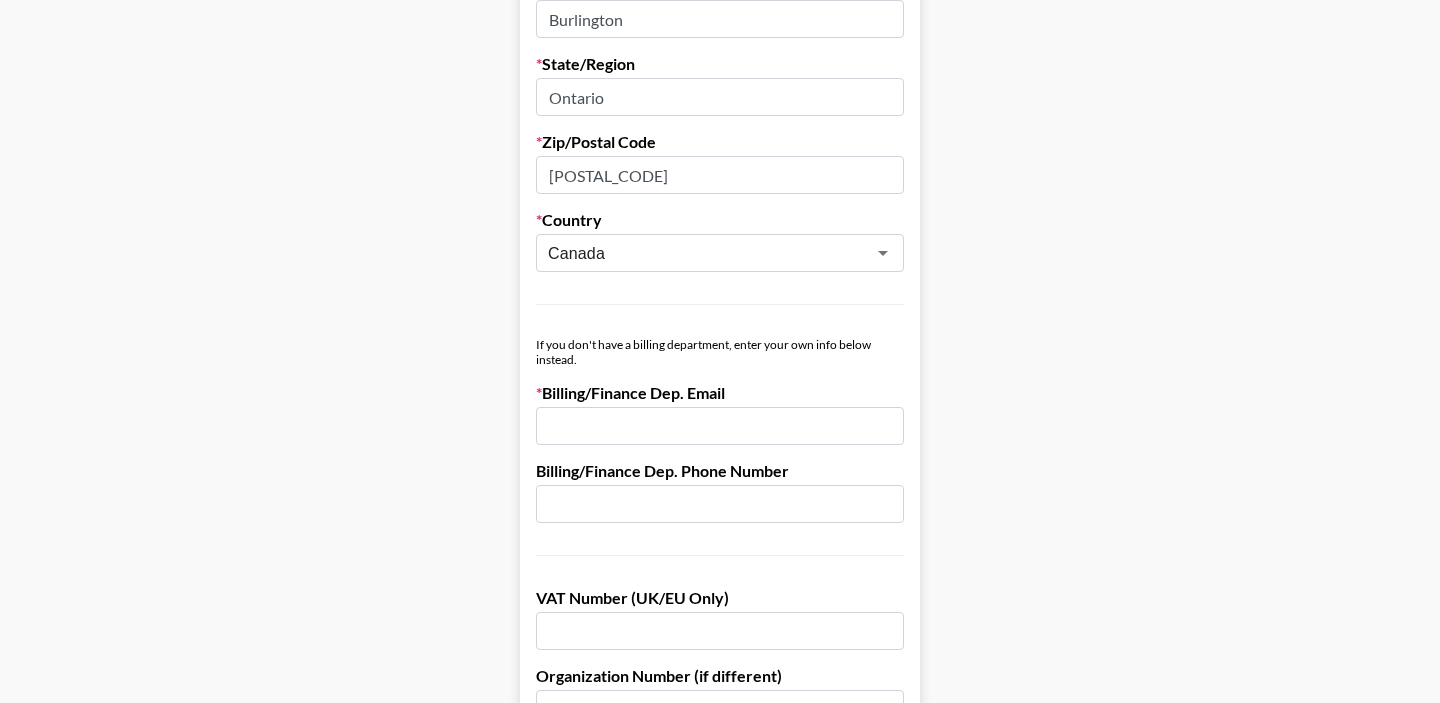 scroll, scrollTop: 820, scrollLeft: 0, axis: vertical 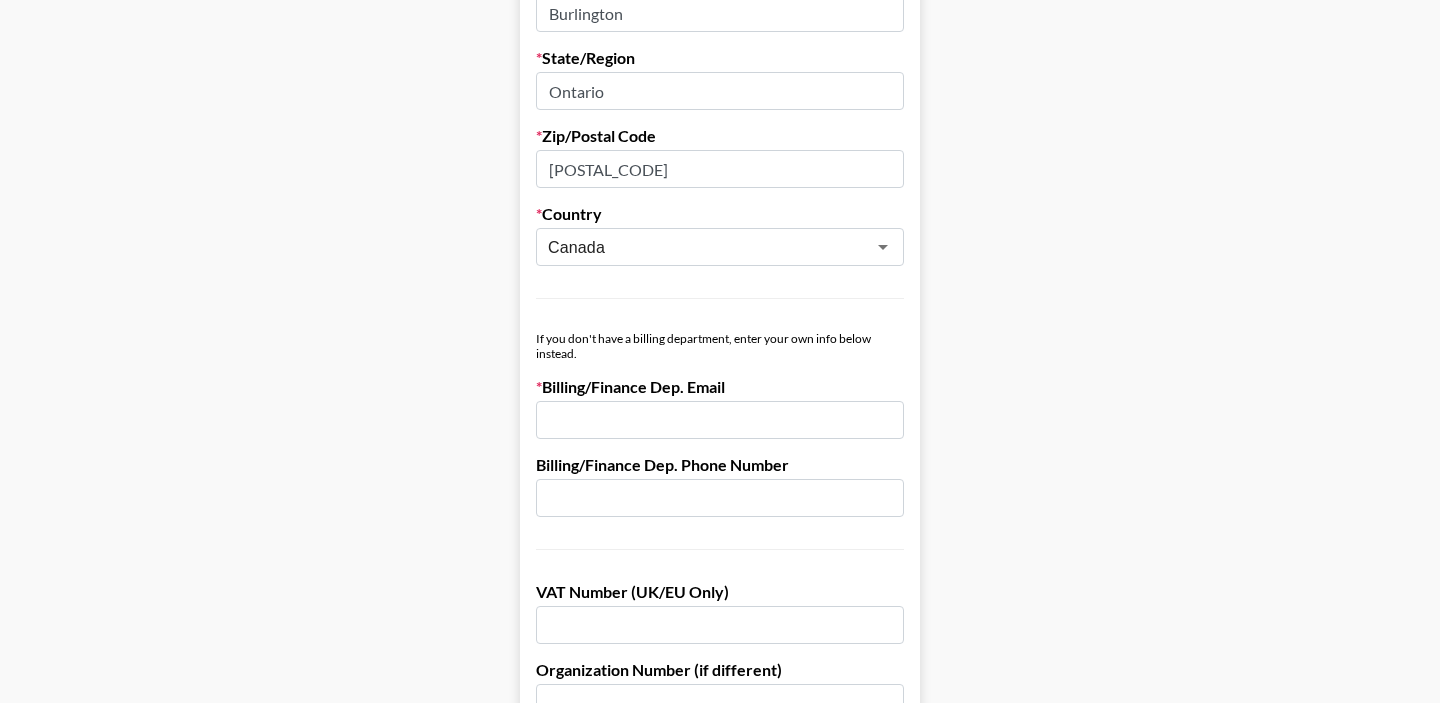 click on "If you don't have a billing department, enter your own info below instead." at bounding box center (720, 346) 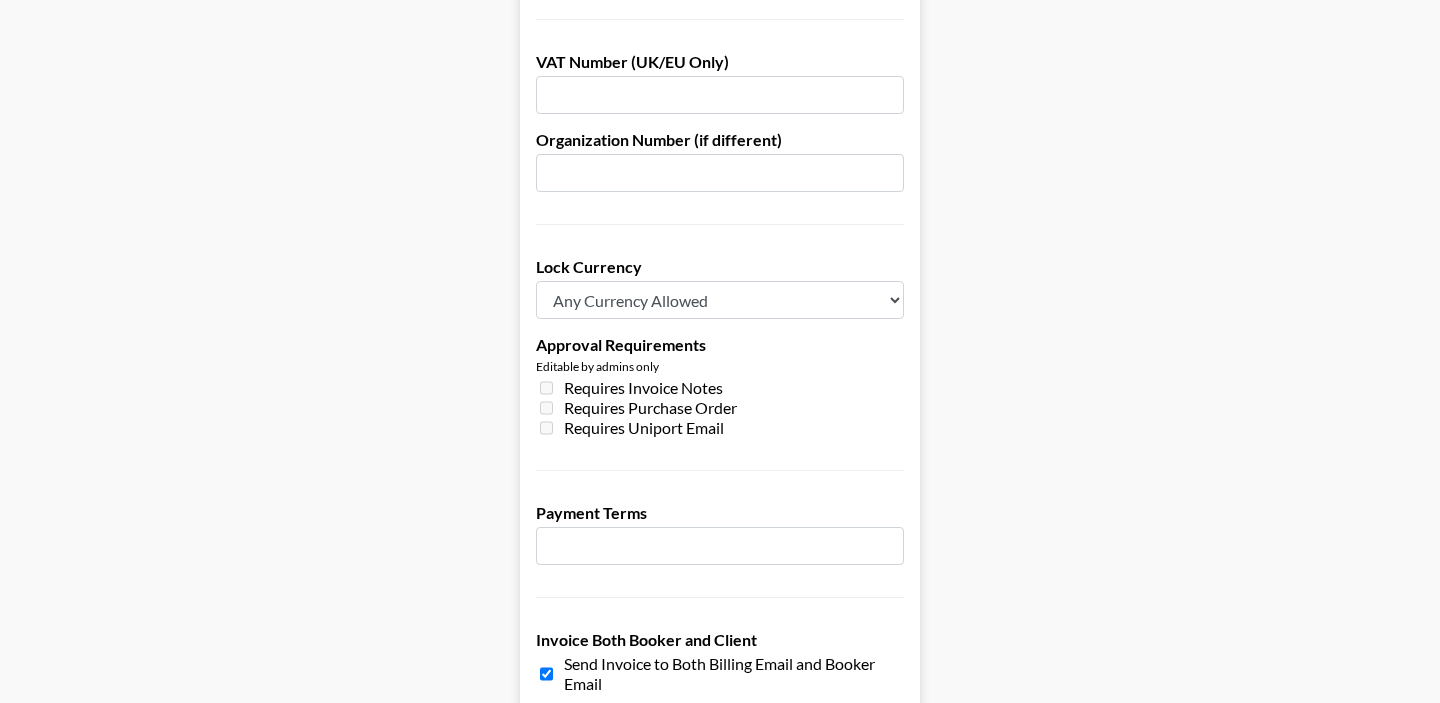 scroll, scrollTop: 1501, scrollLeft: 0, axis: vertical 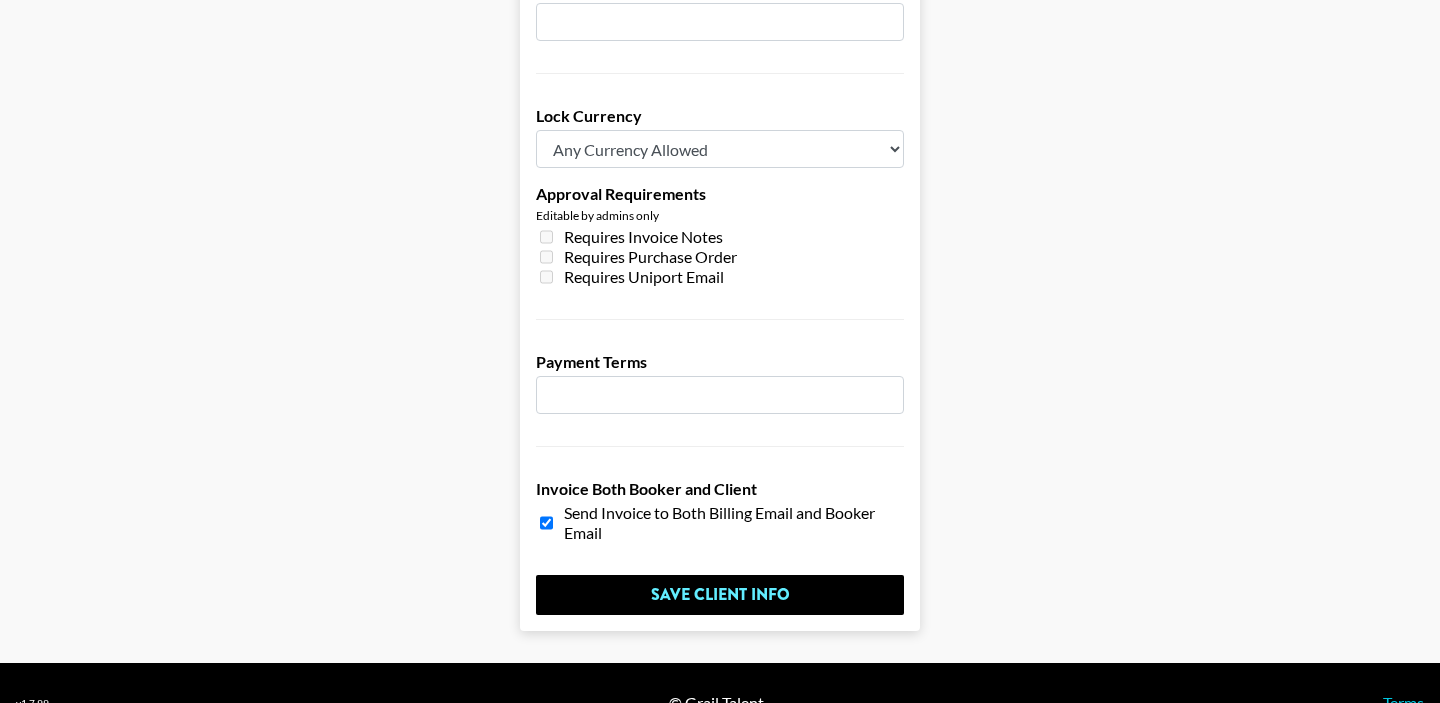 click on "Any Currency Allowed USD GBP EUR CAD AUD" at bounding box center (720, 149) 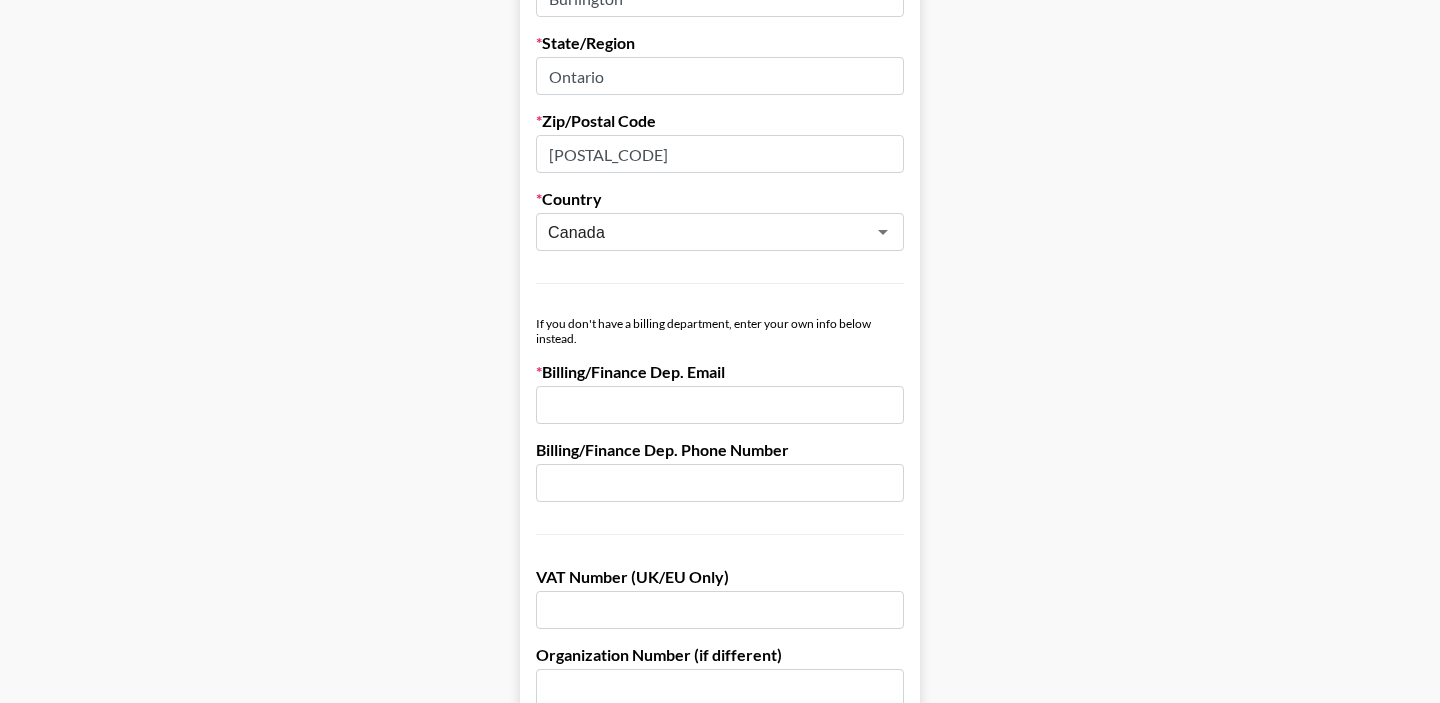 scroll, scrollTop: 826, scrollLeft: 0, axis: vertical 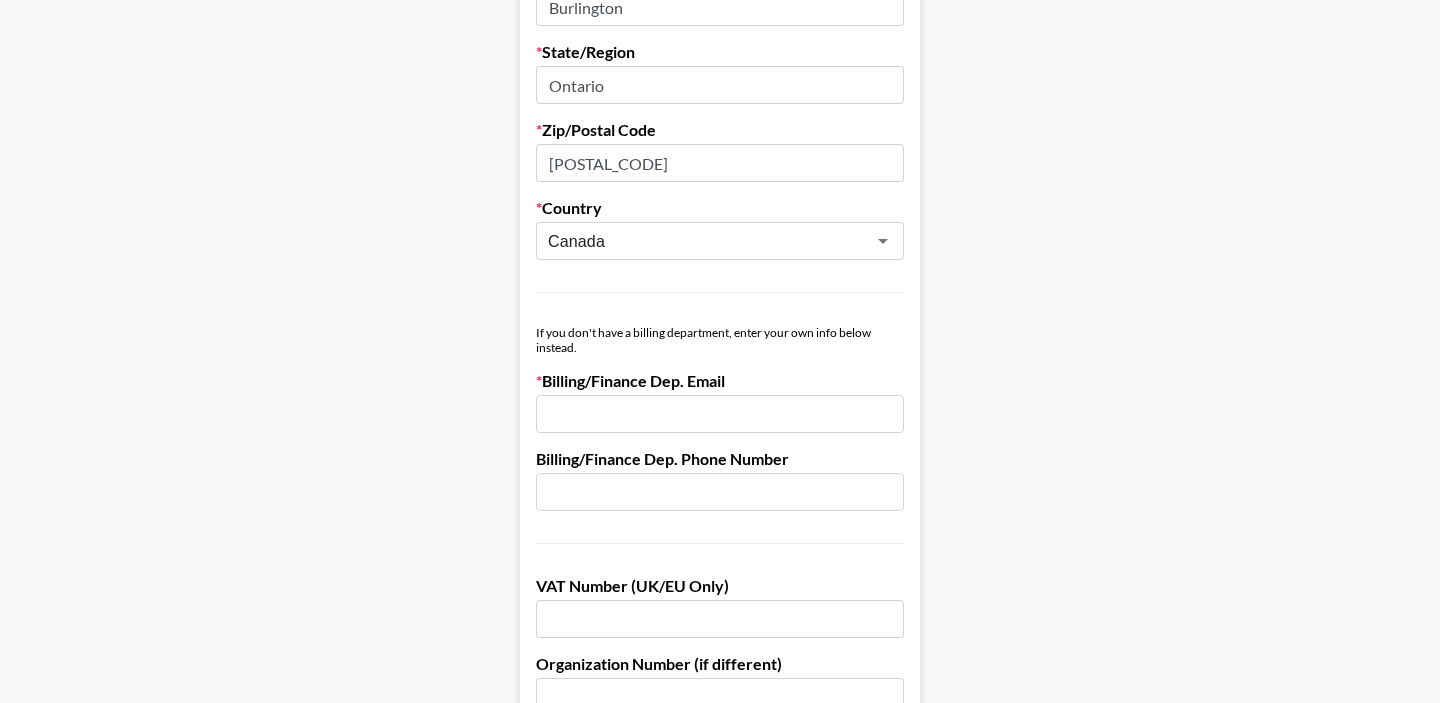 click at bounding box center (720, 414) 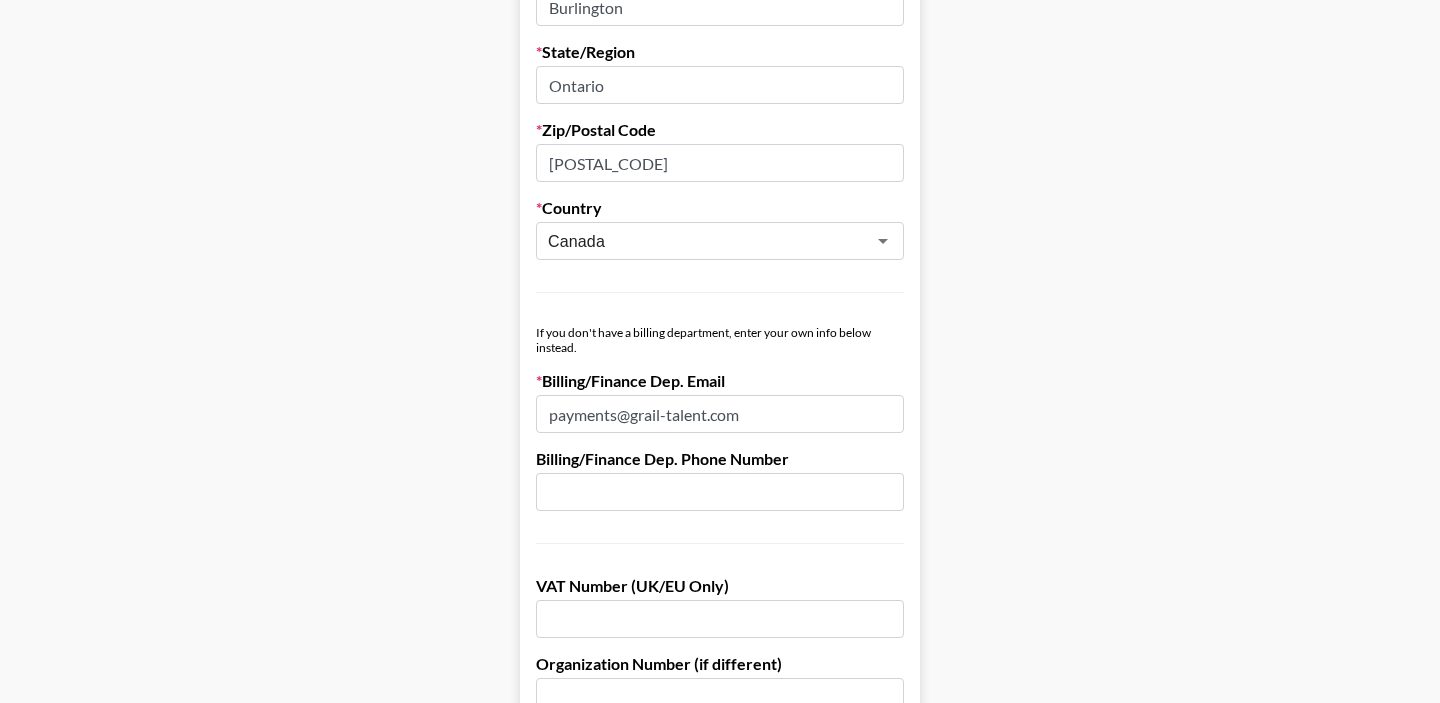 type on "payments@grail-talent.com" 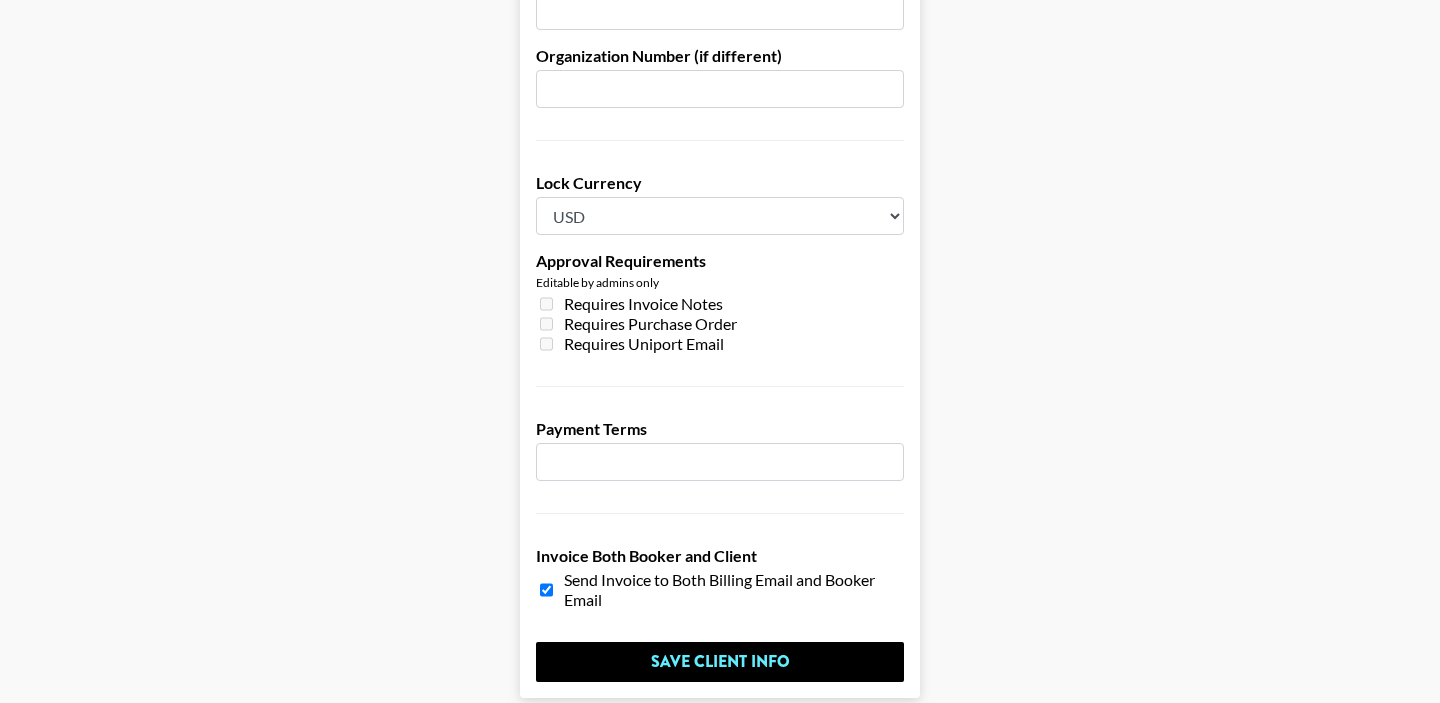 scroll, scrollTop: 1437, scrollLeft: 0, axis: vertical 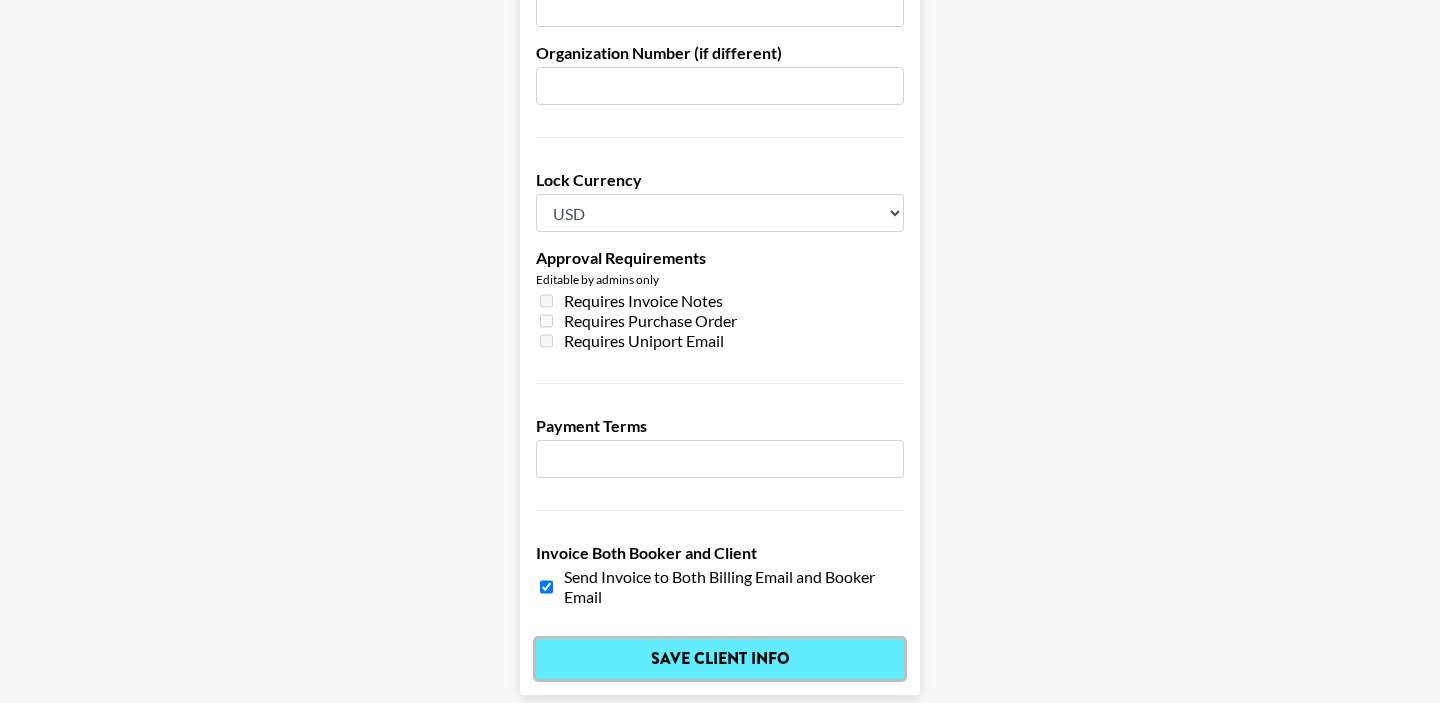 click on "Save Client Info" at bounding box center (720, 659) 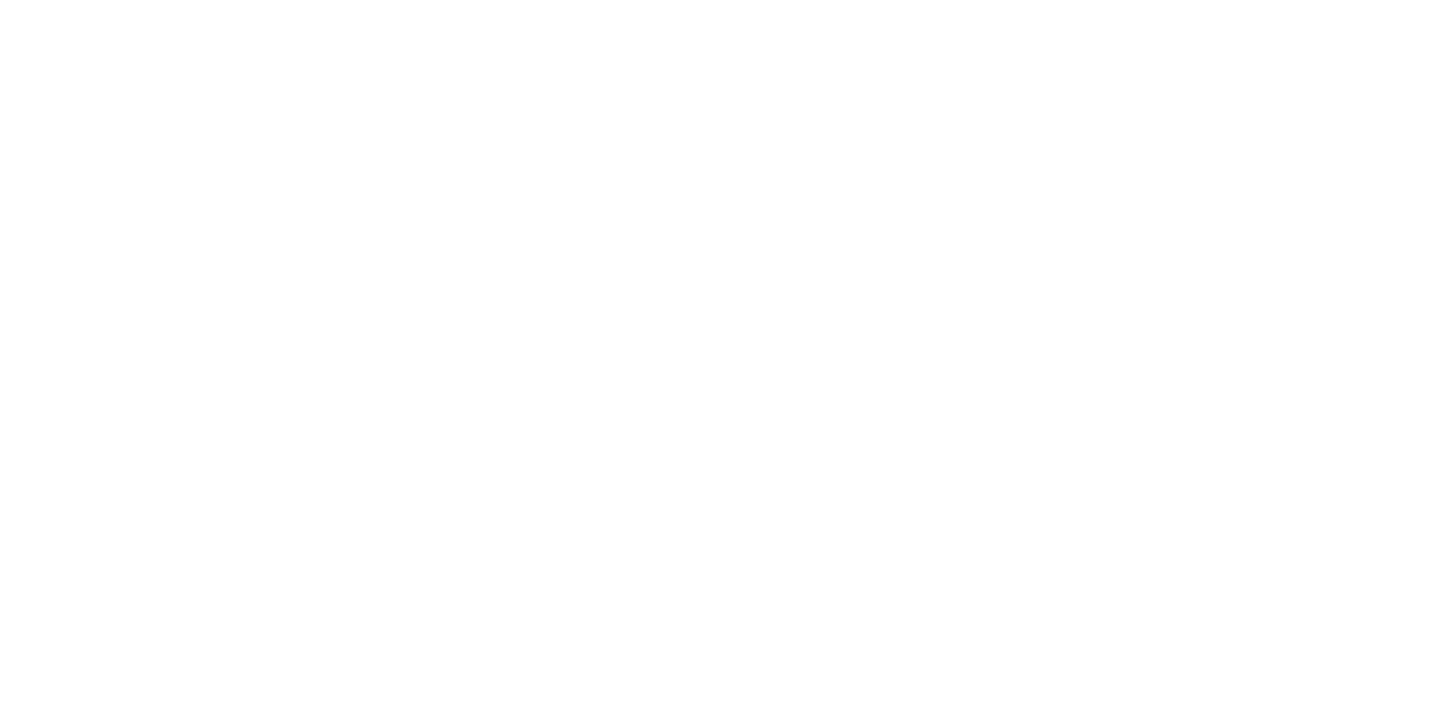 scroll, scrollTop: 0, scrollLeft: 0, axis: both 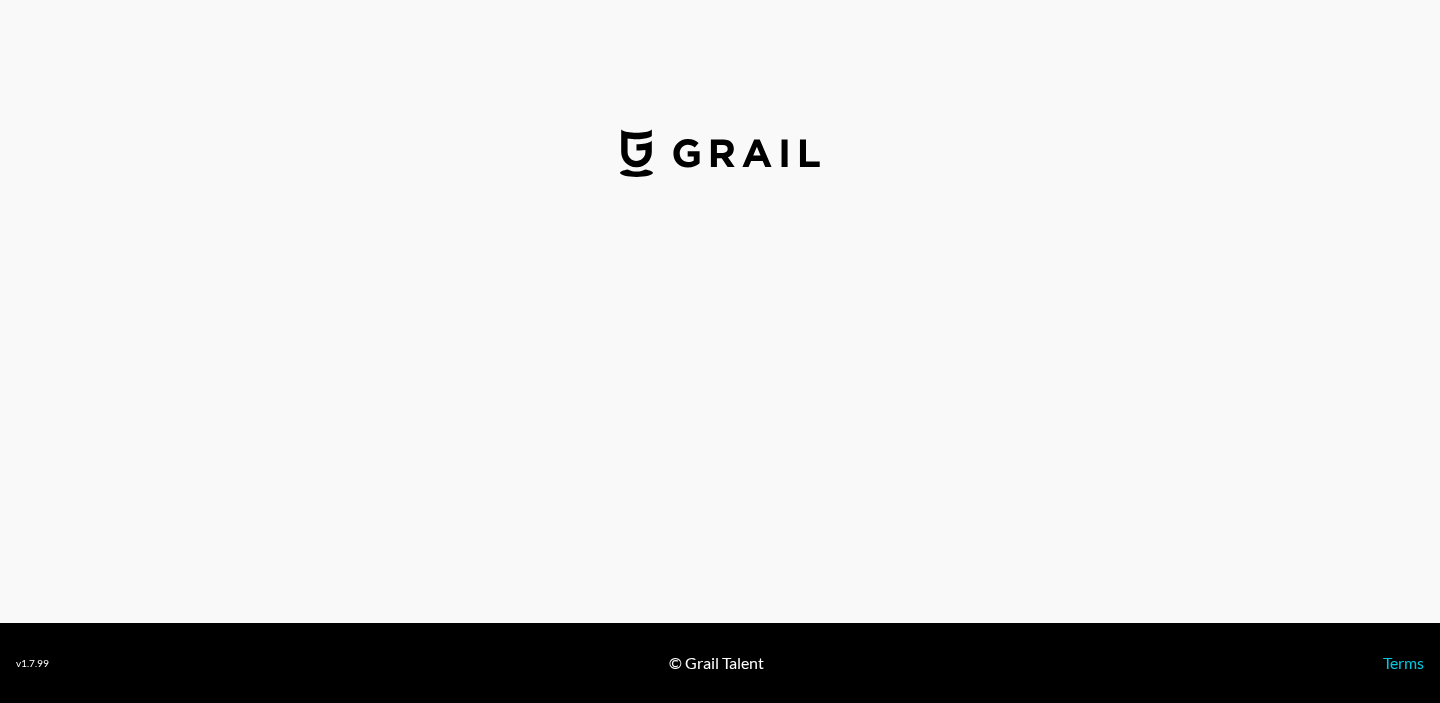 select on "USD" 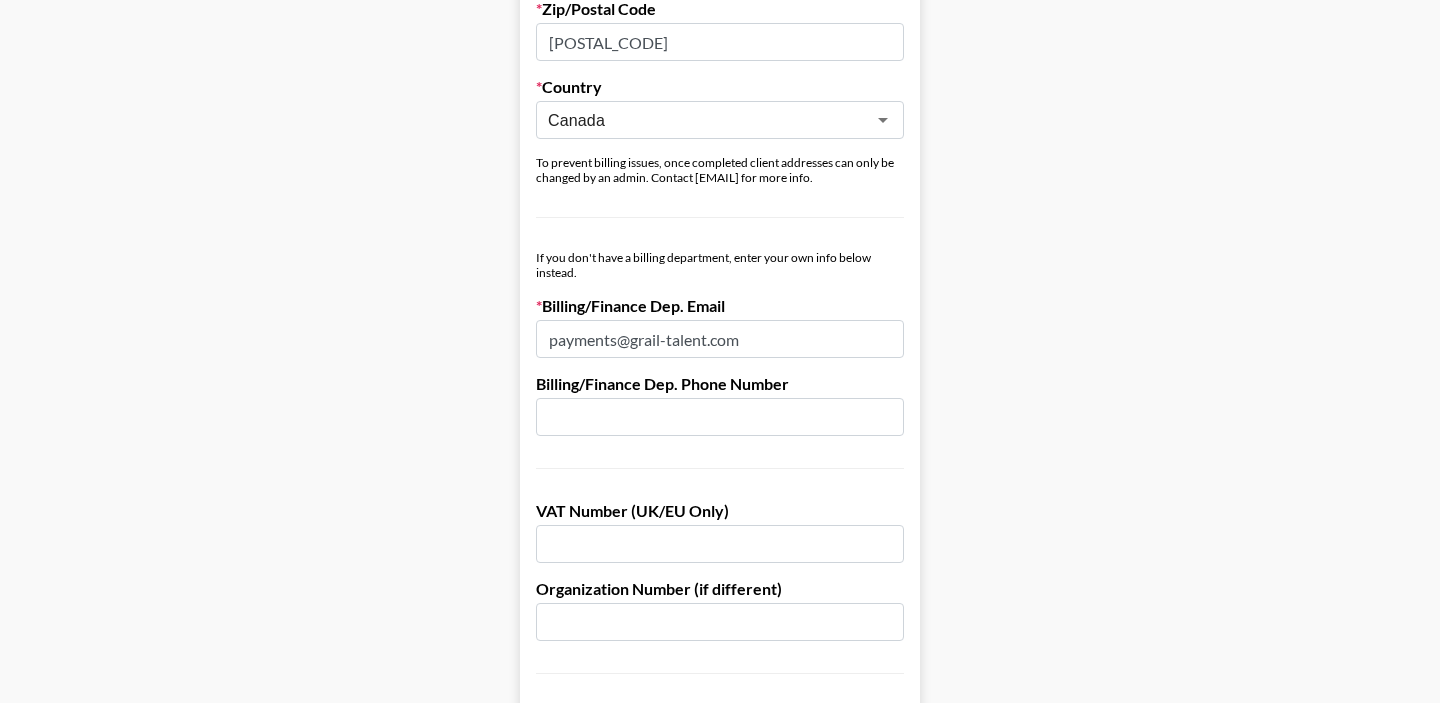 scroll, scrollTop: 948, scrollLeft: 0, axis: vertical 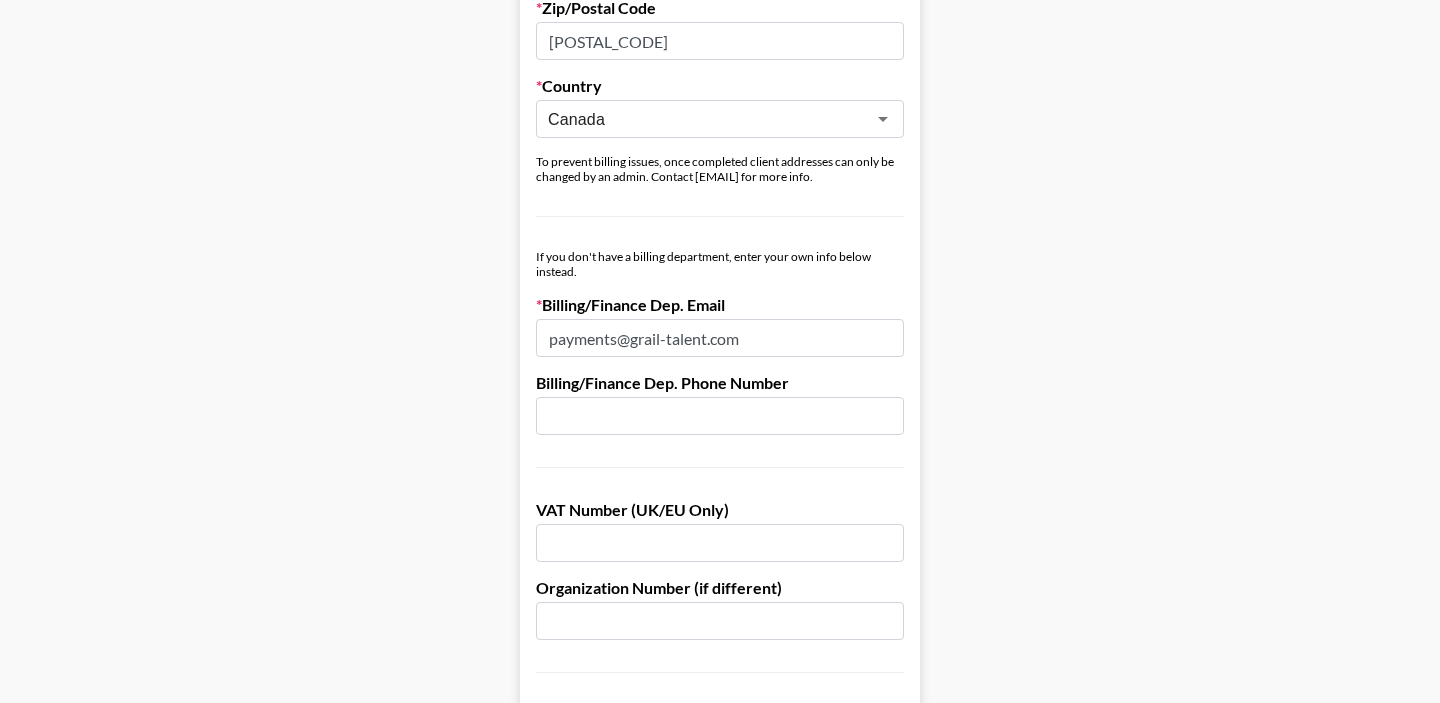 drag, startPoint x: 753, startPoint y: 339, endPoint x: 536, endPoint y: 339, distance: 217 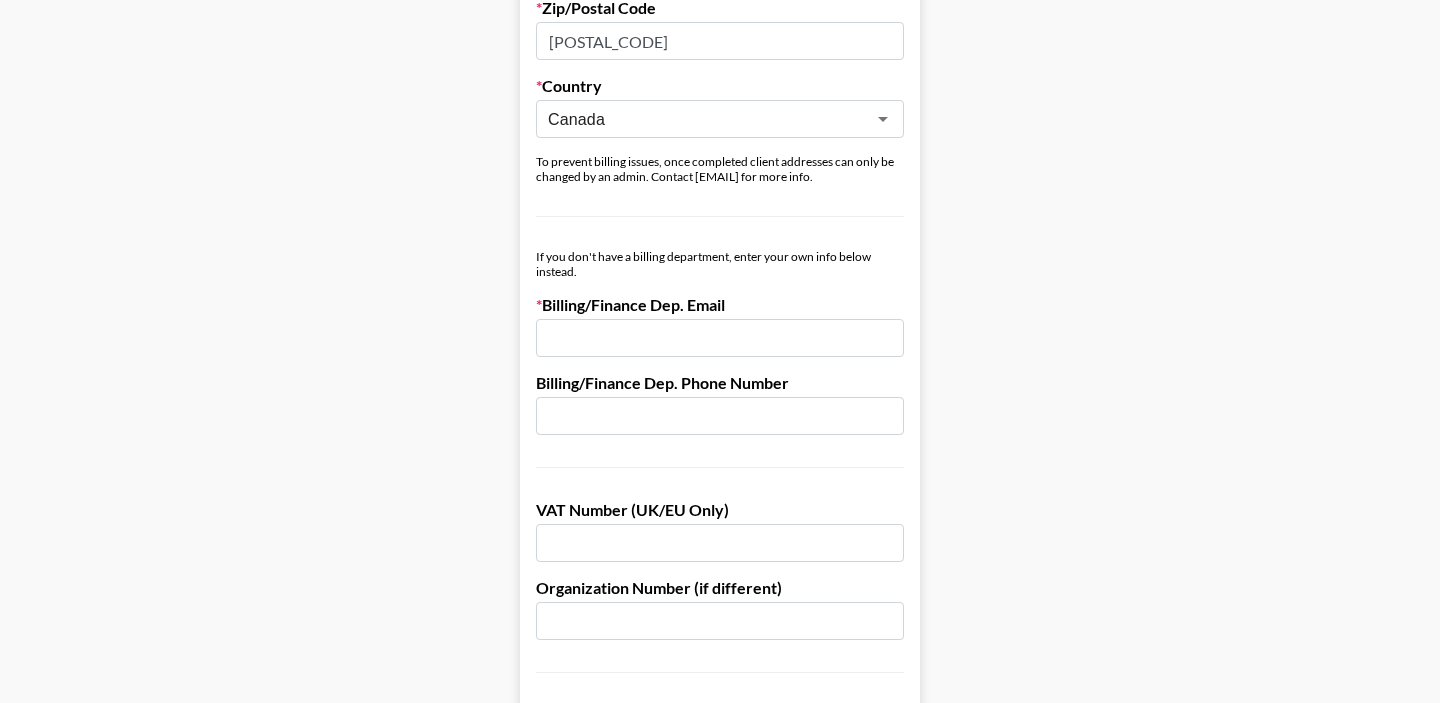 type 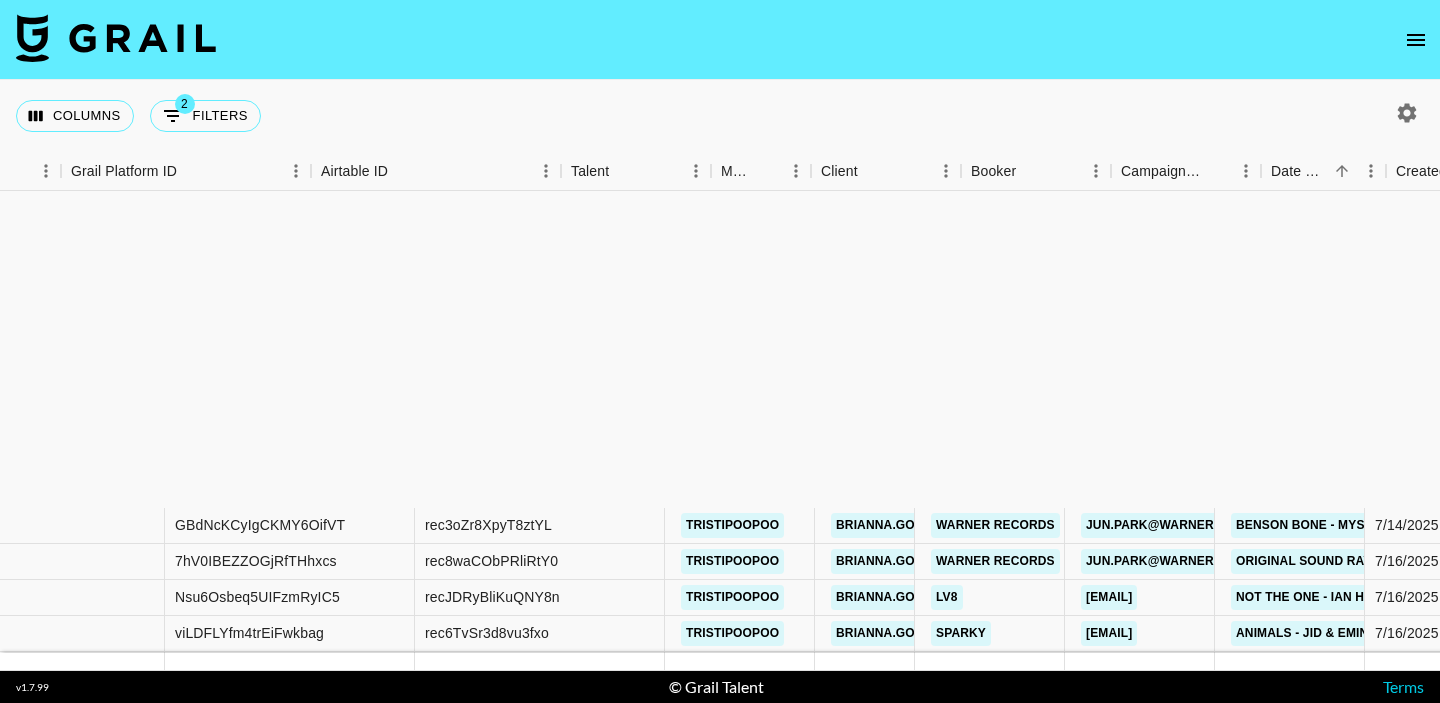 scroll, scrollTop: 0, scrollLeft: 0, axis: both 